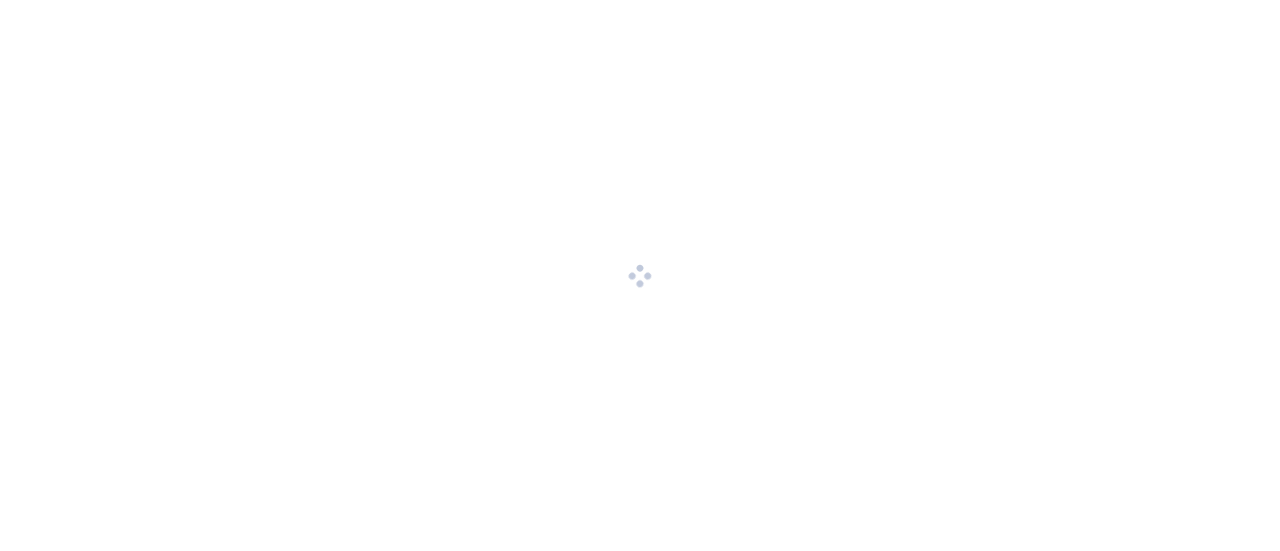 scroll, scrollTop: 0, scrollLeft: 0, axis: both 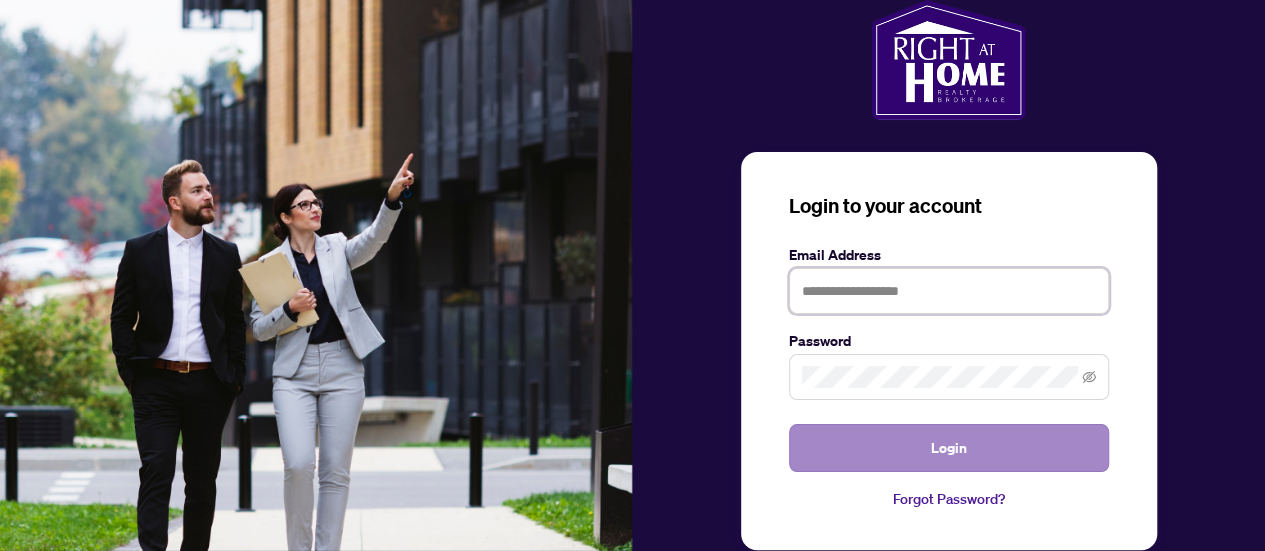 type on "**********" 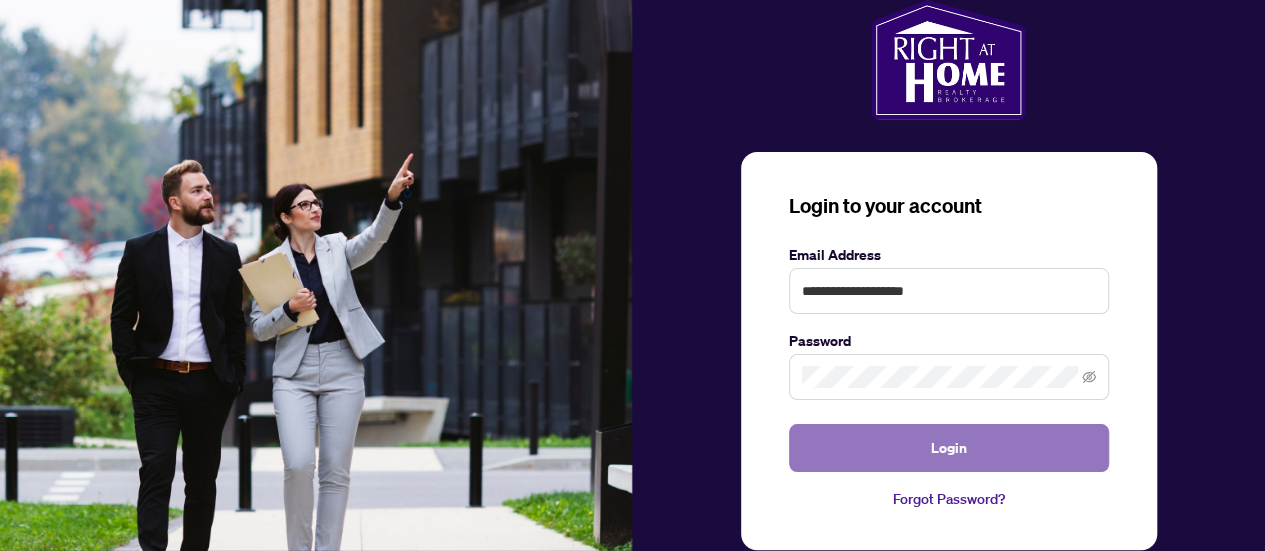click on "Login" at bounding box center [949, 448] 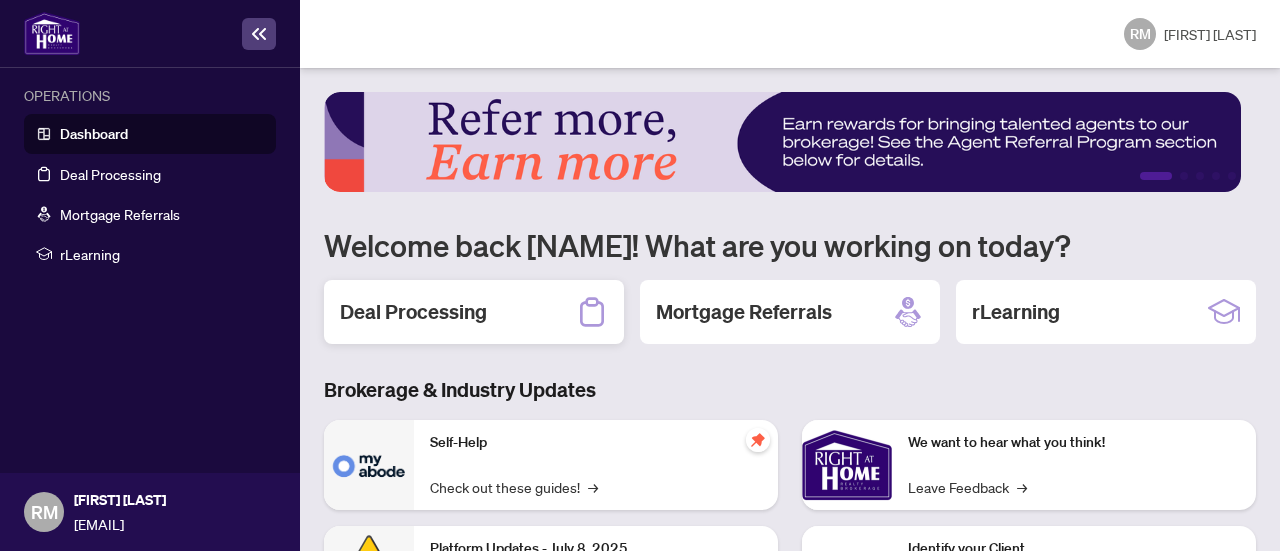 click on "Deal Processing" at bounding box center (474, 312) 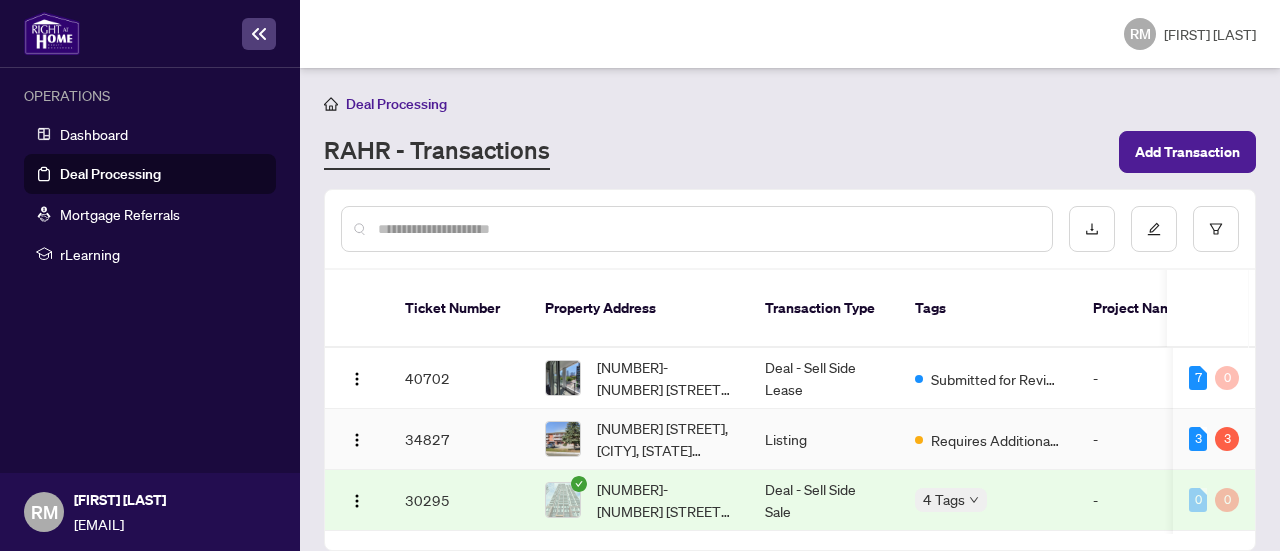 click on "Requires Additional Docs" at bounding box center (996, 440) 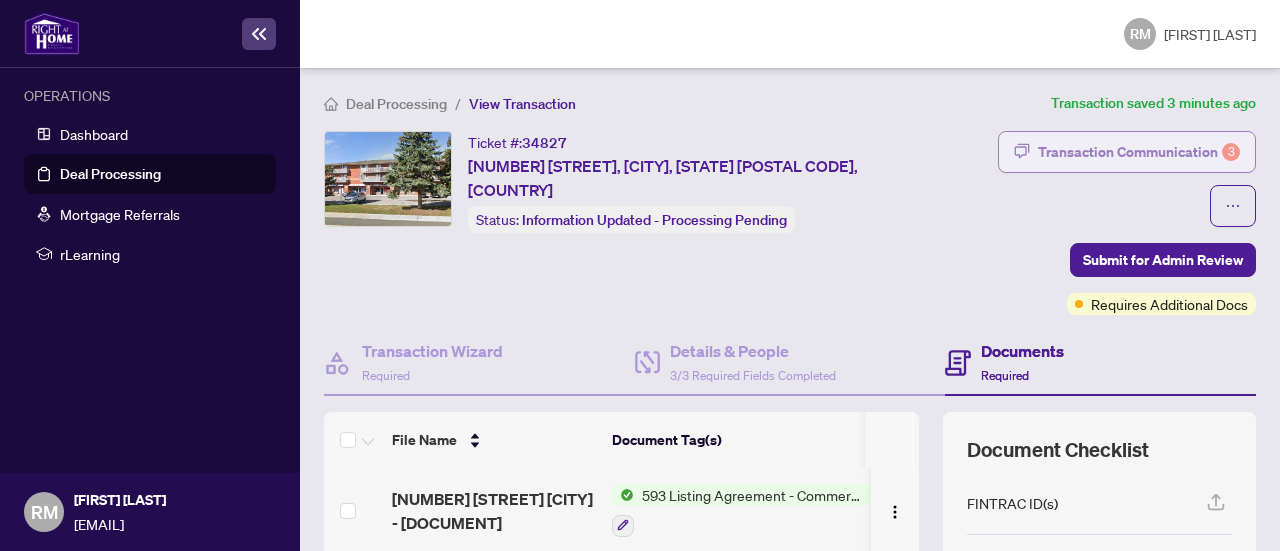 click on "Transaction Communication 3" at bounding box center [1139, 152] 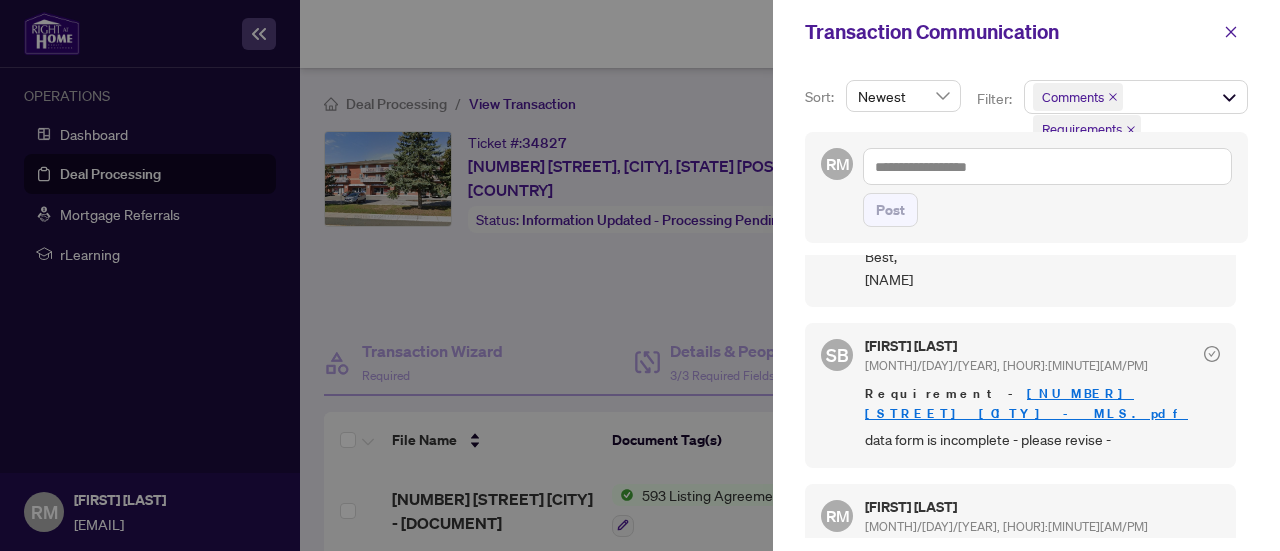 scroll, scrollTop: 232, scrollLeft: 0, axis: vertical 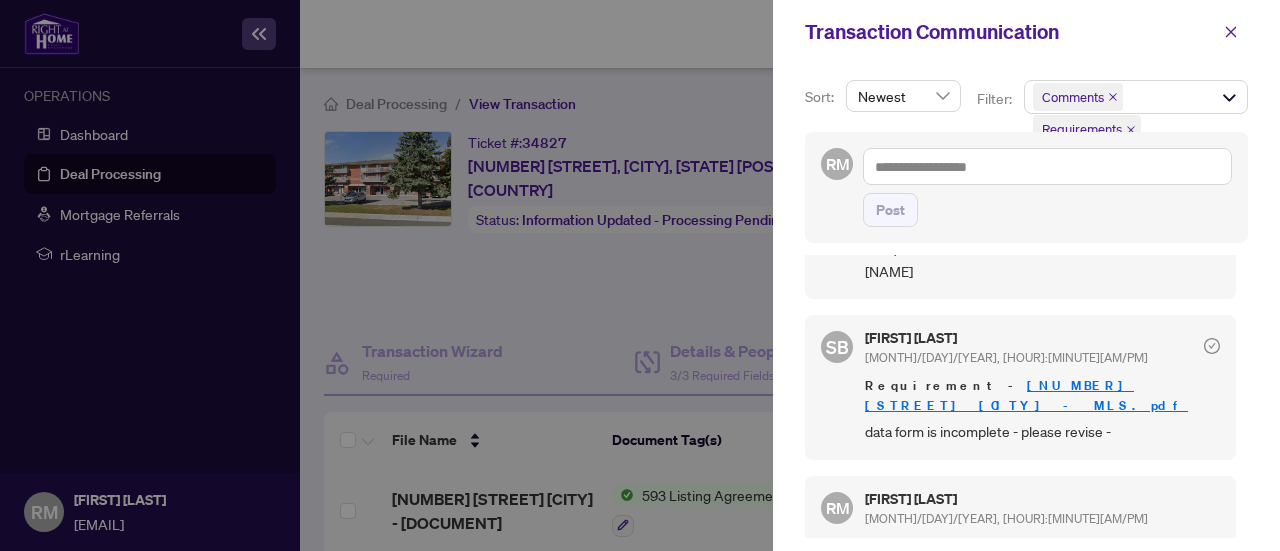 click on "[NUMBER] [STREET] [CITY] - MLS.pdf" at bounding box center [1026, 395] 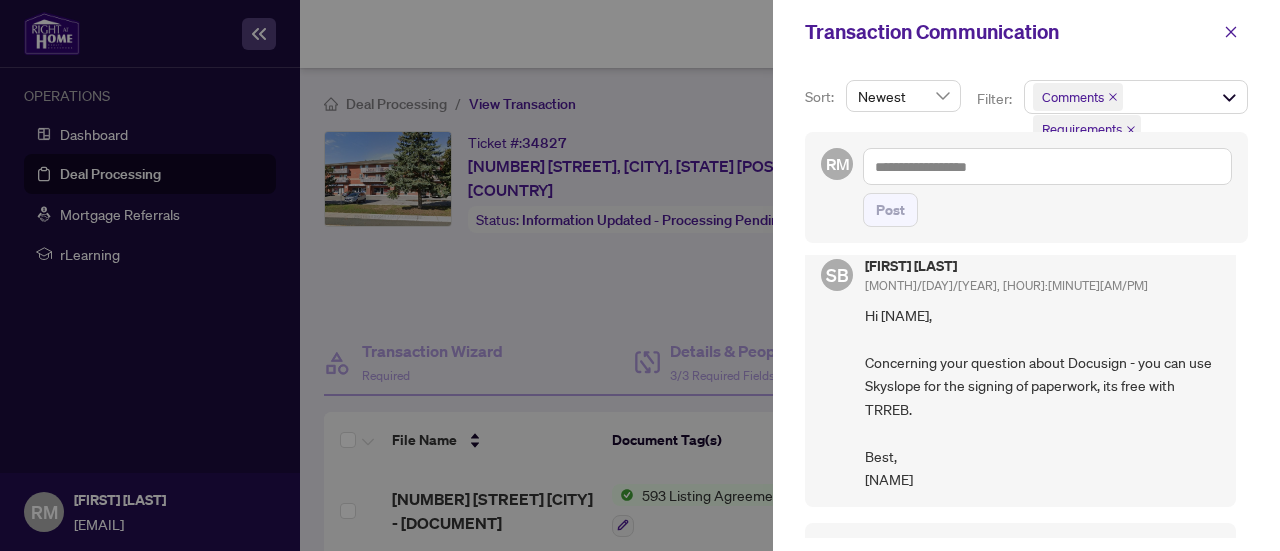scroll, scrollTop: 0, scrollLeft: 0, axis: both 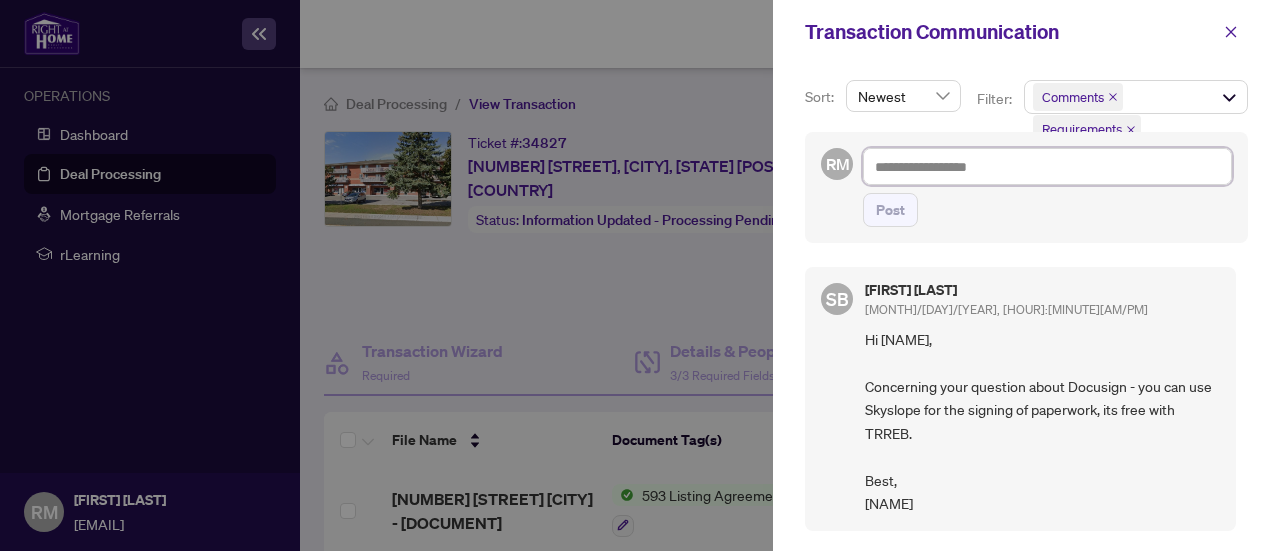 click at bounding box center (1047, 166) 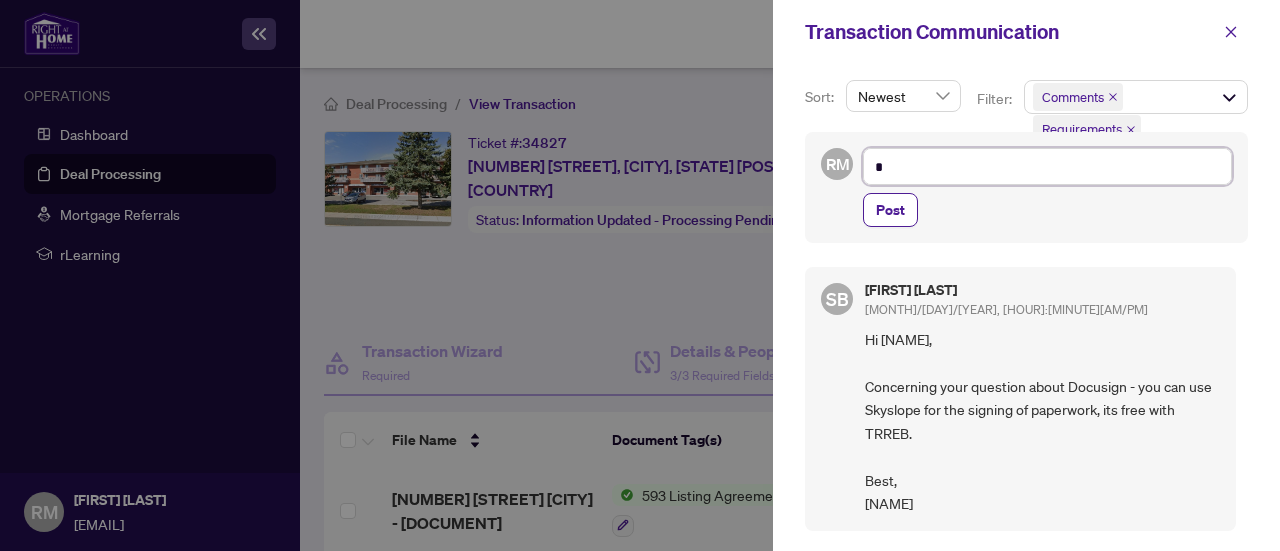 type on "**" 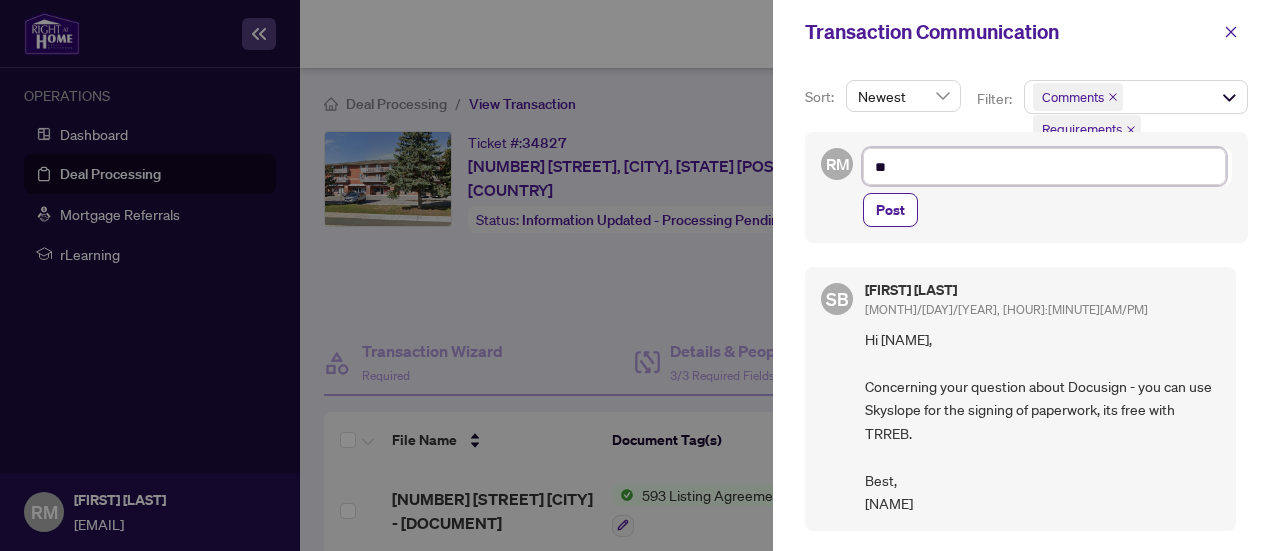 type on "**" 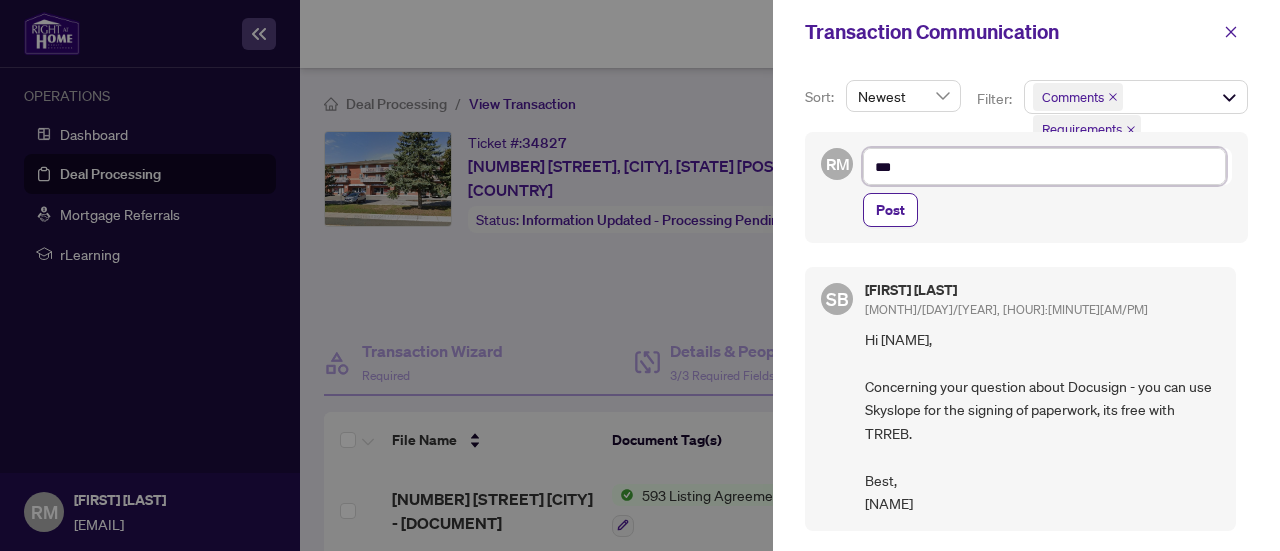 type on "**" 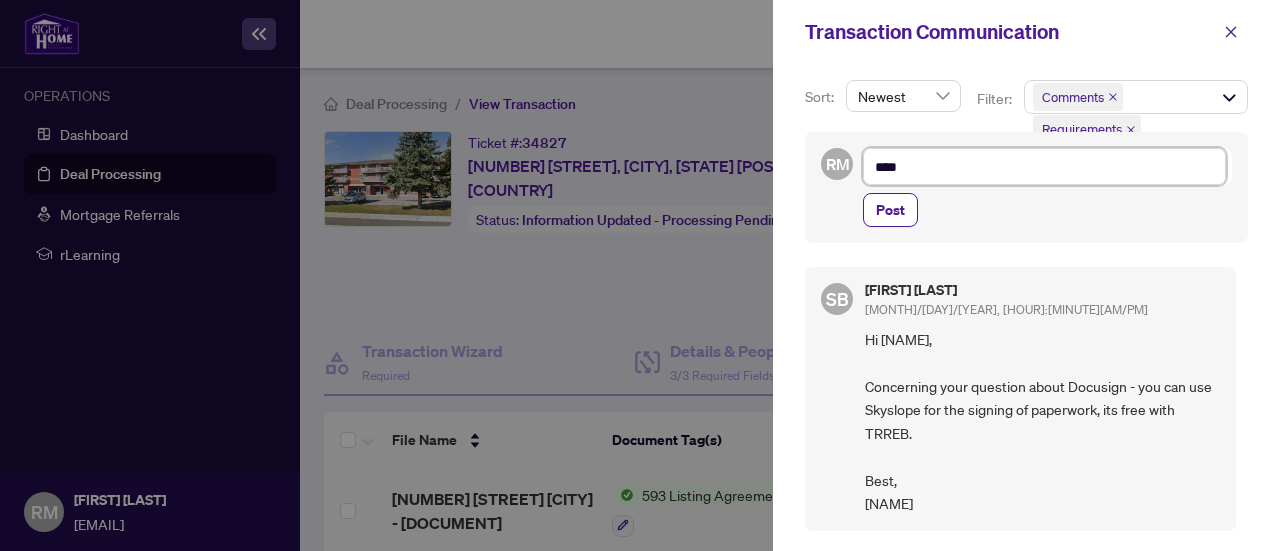 type on "*****" 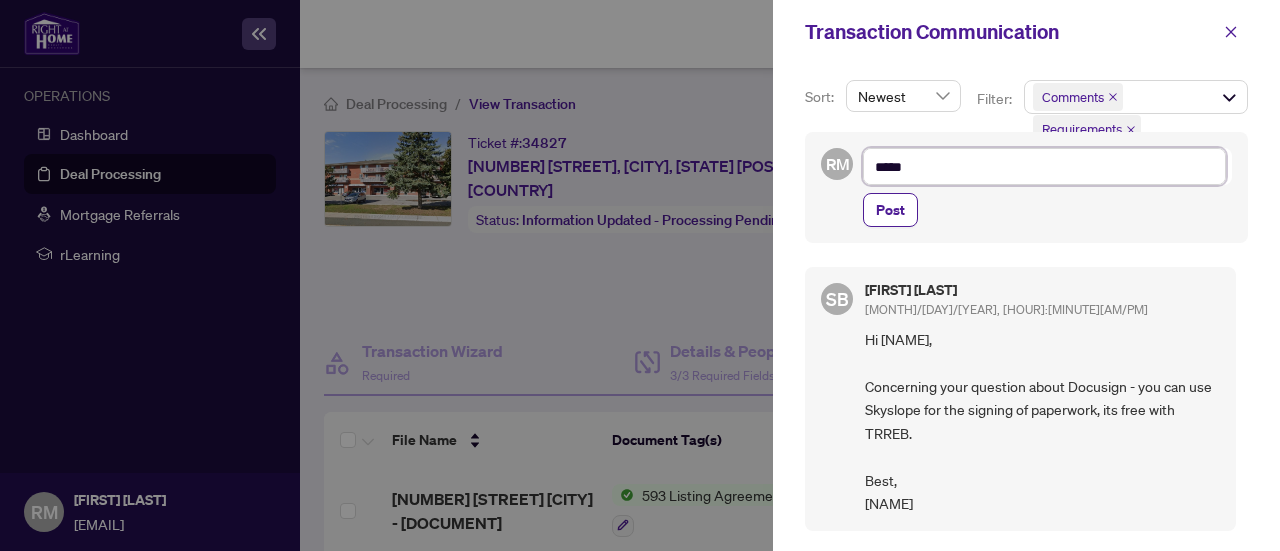 type on "*****" 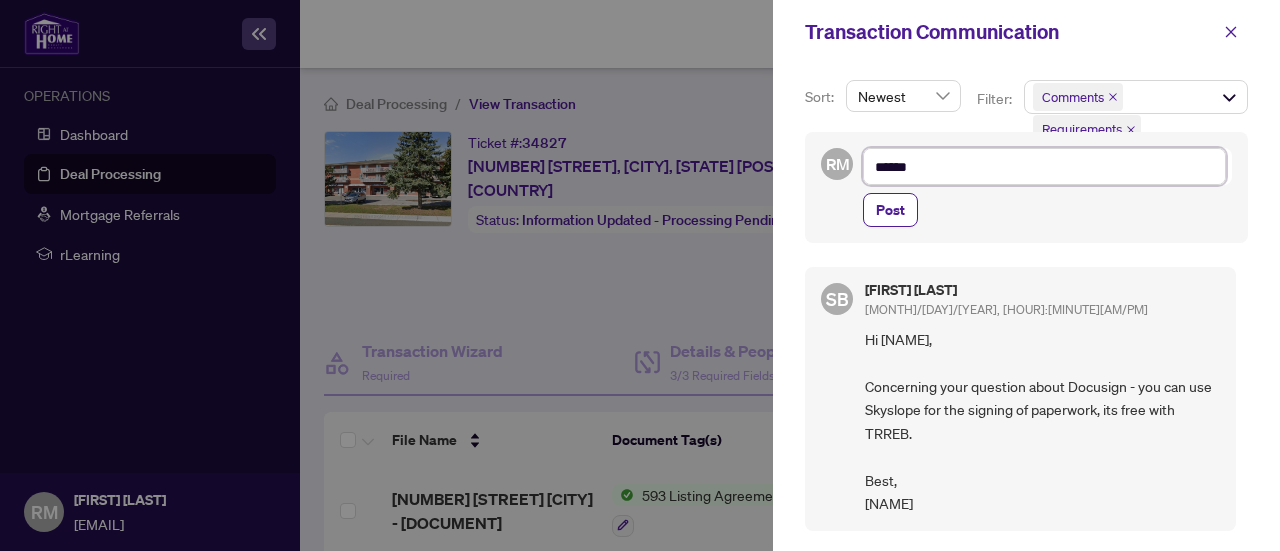type on "*******" 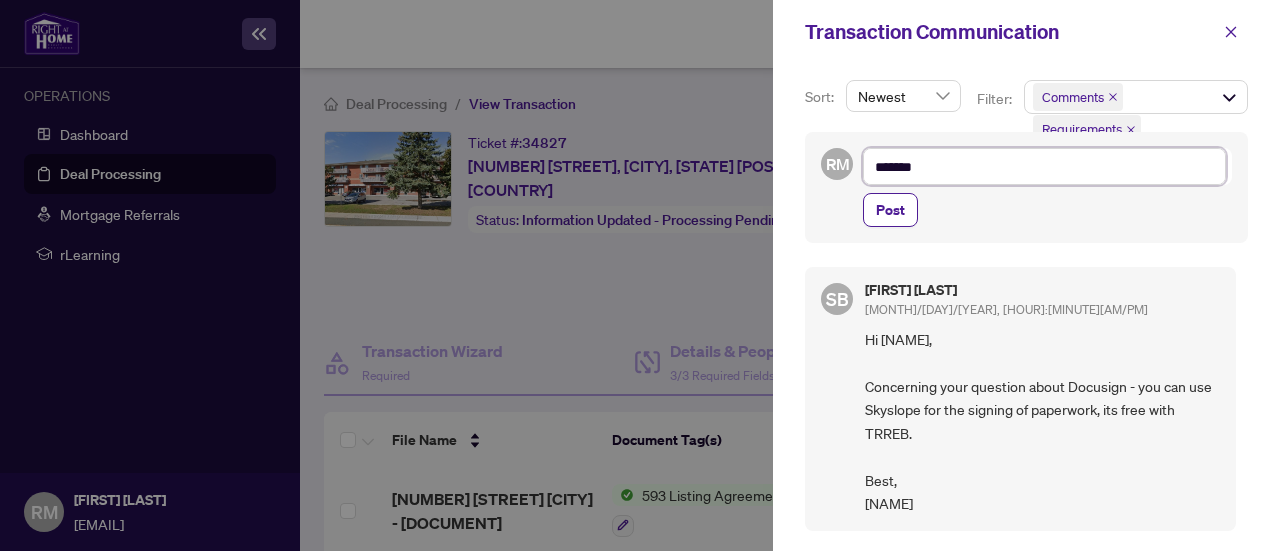 type on "********" 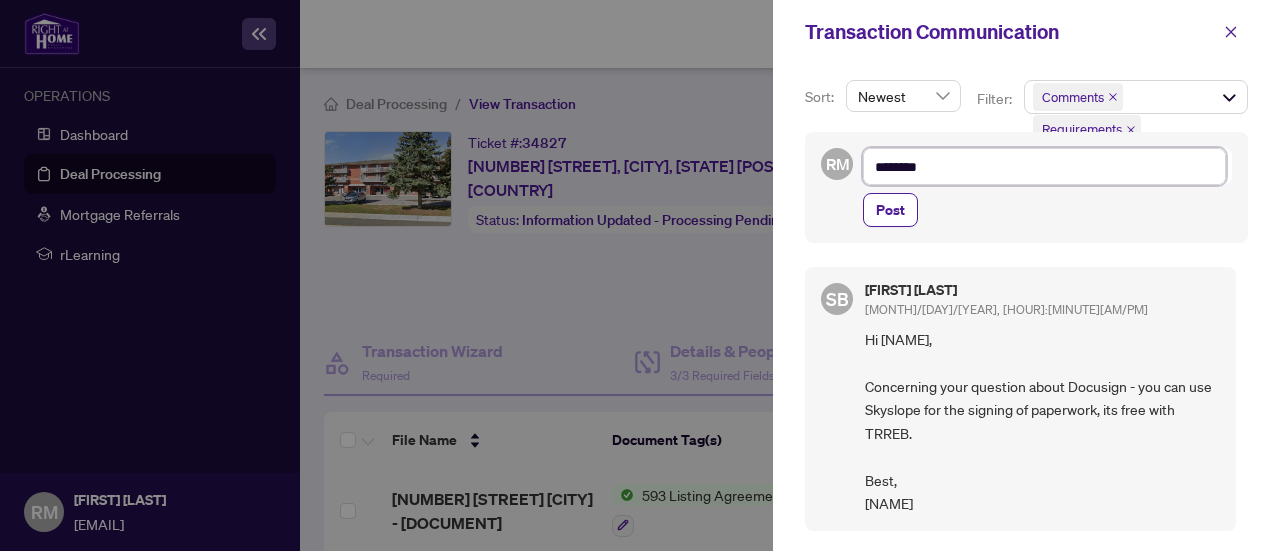 type on "*********" 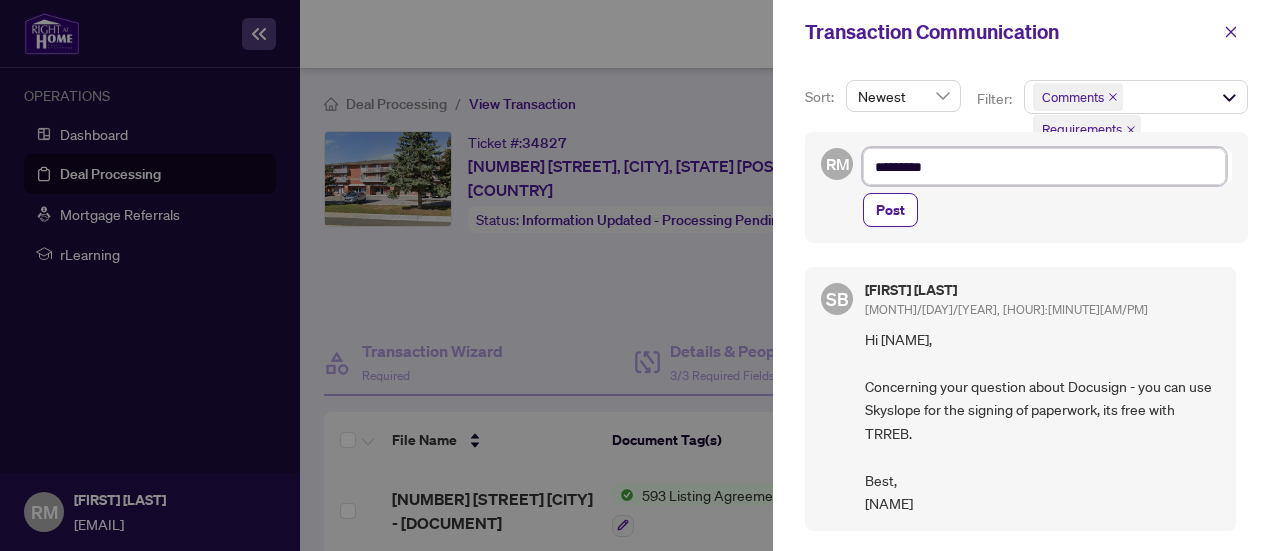 type on "********" 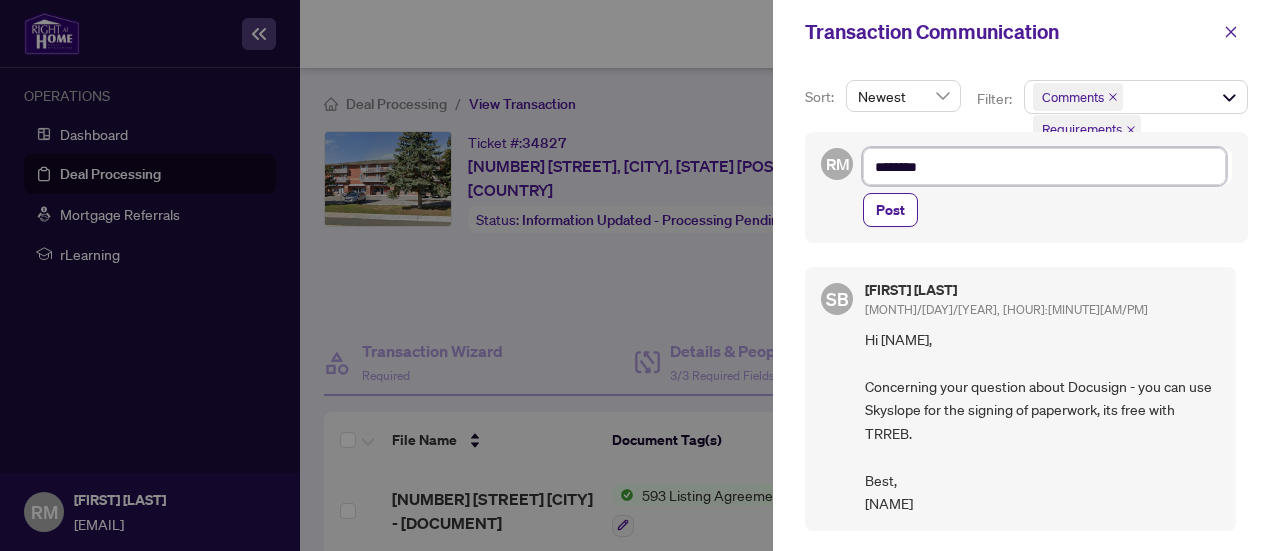 type on "*******" 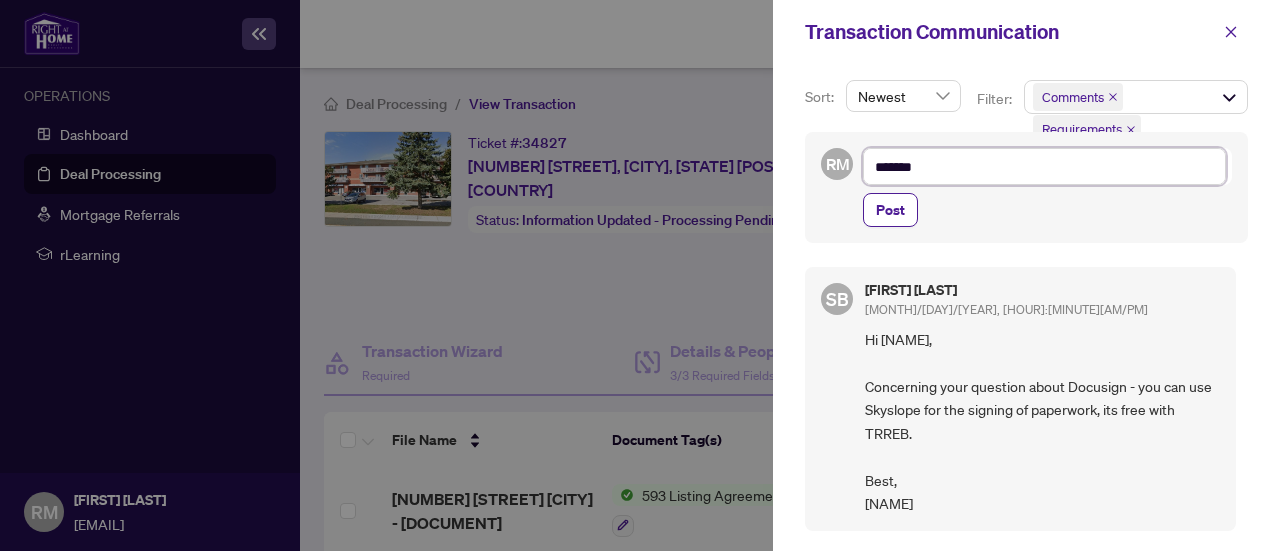 type on "******" 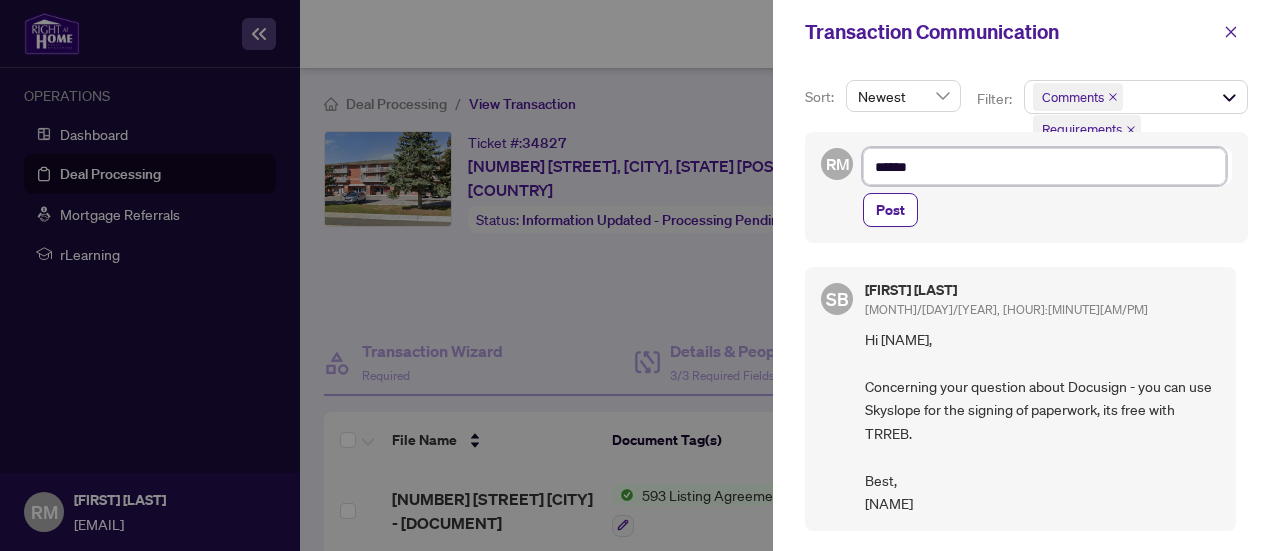 type on "*****" 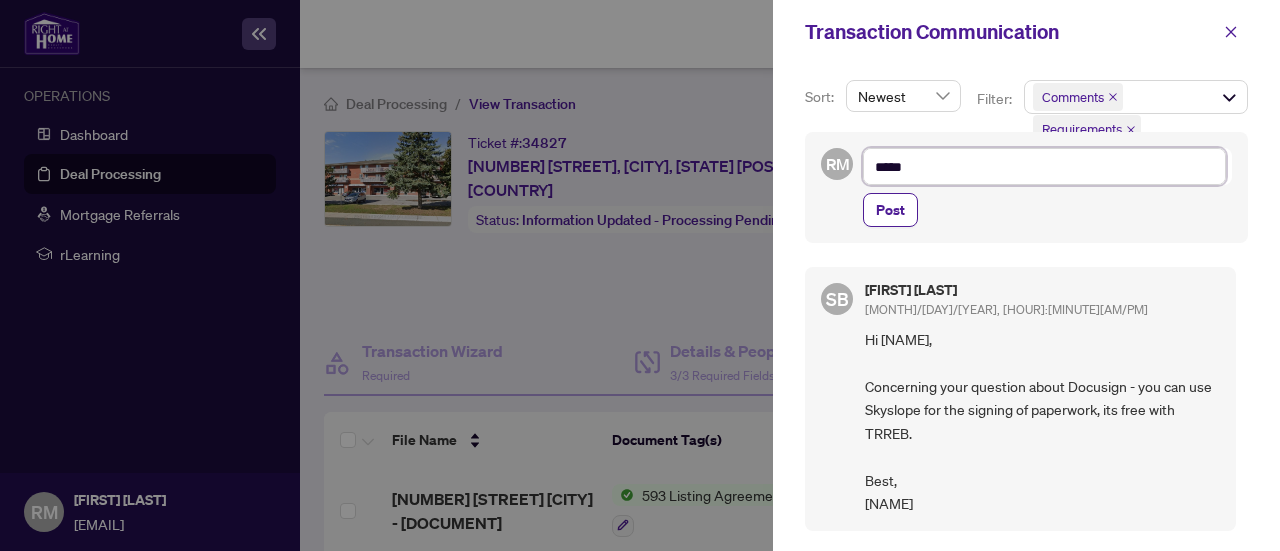 type on "****" 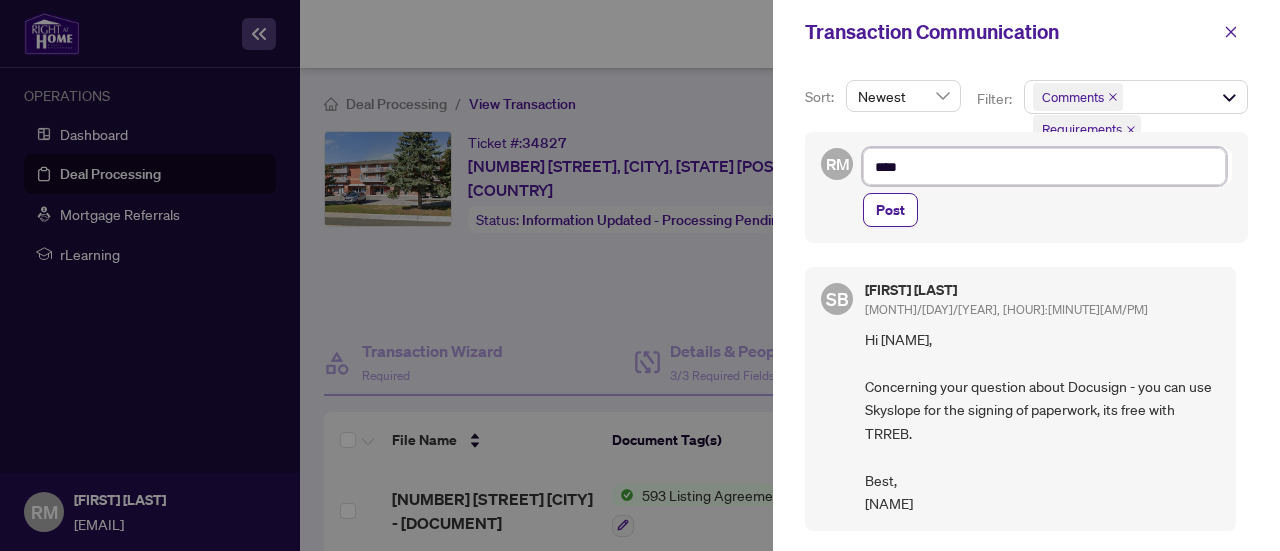 type on "*****" 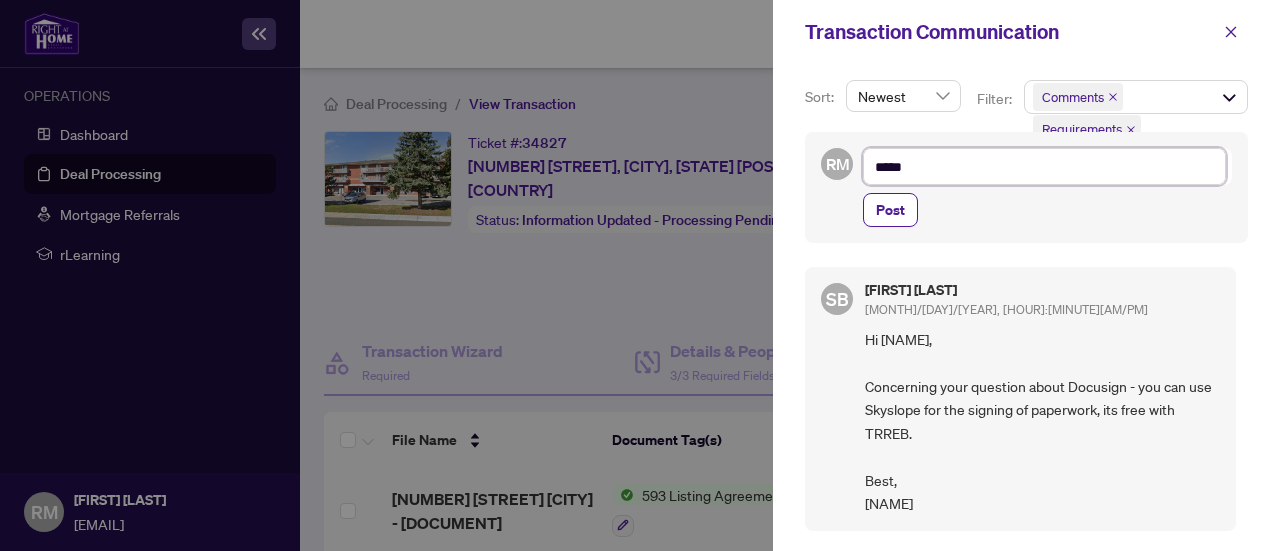 type on "******" 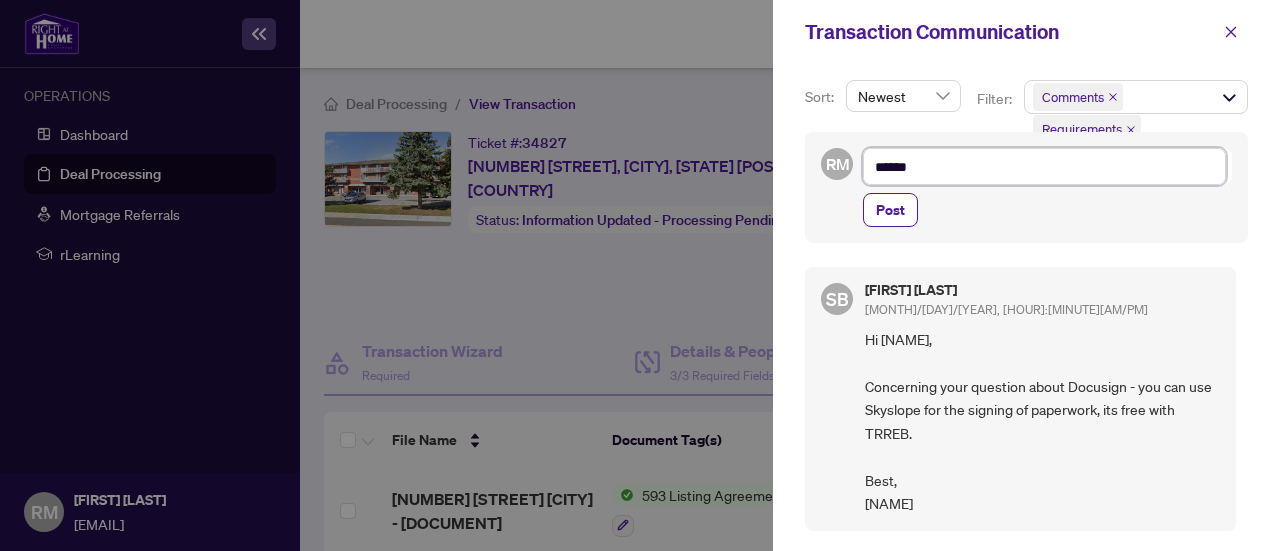 type on "*******" 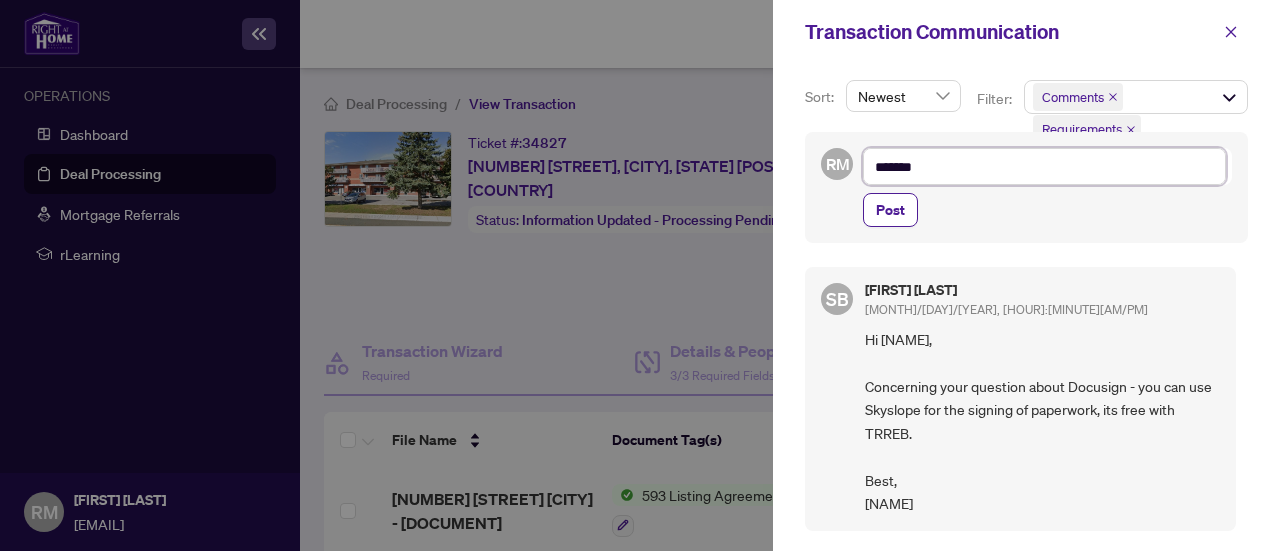 type on "********" 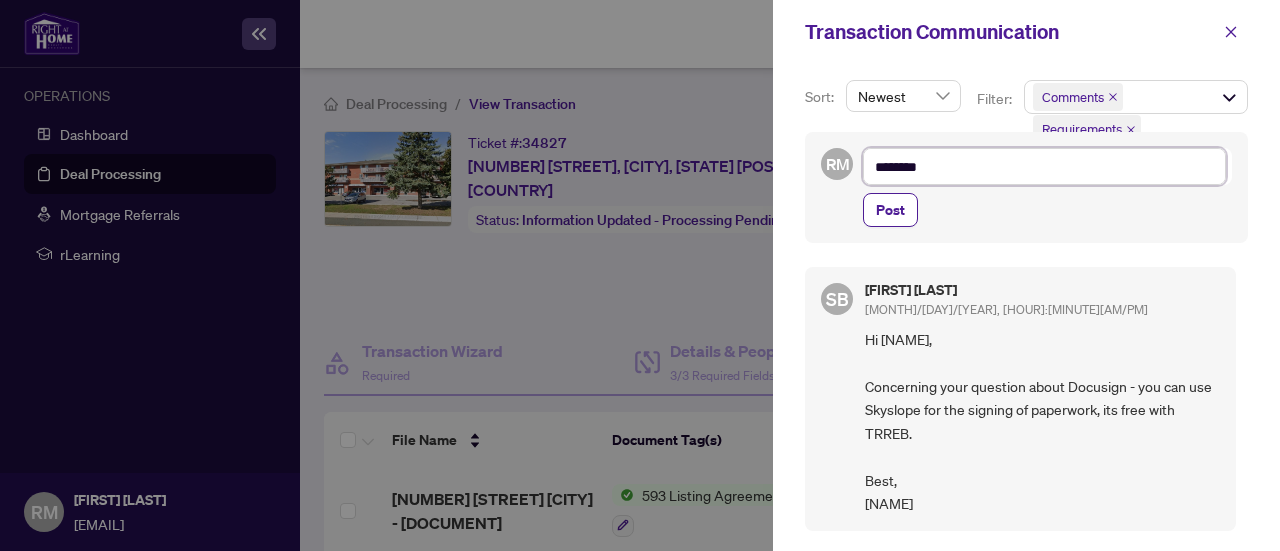 type on "*********" 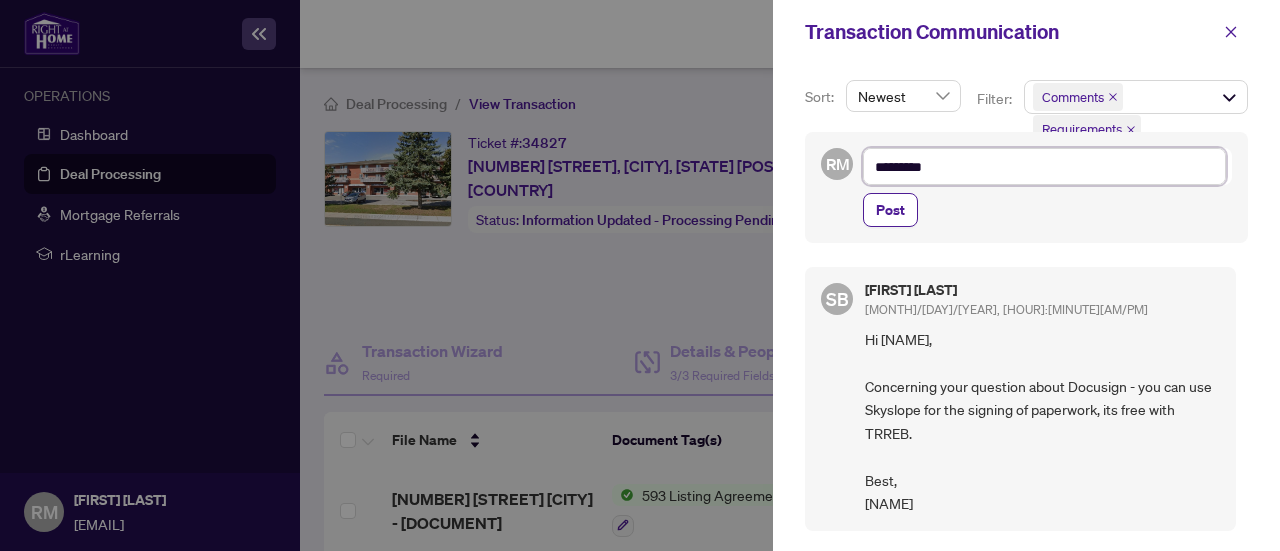 type on "**********" 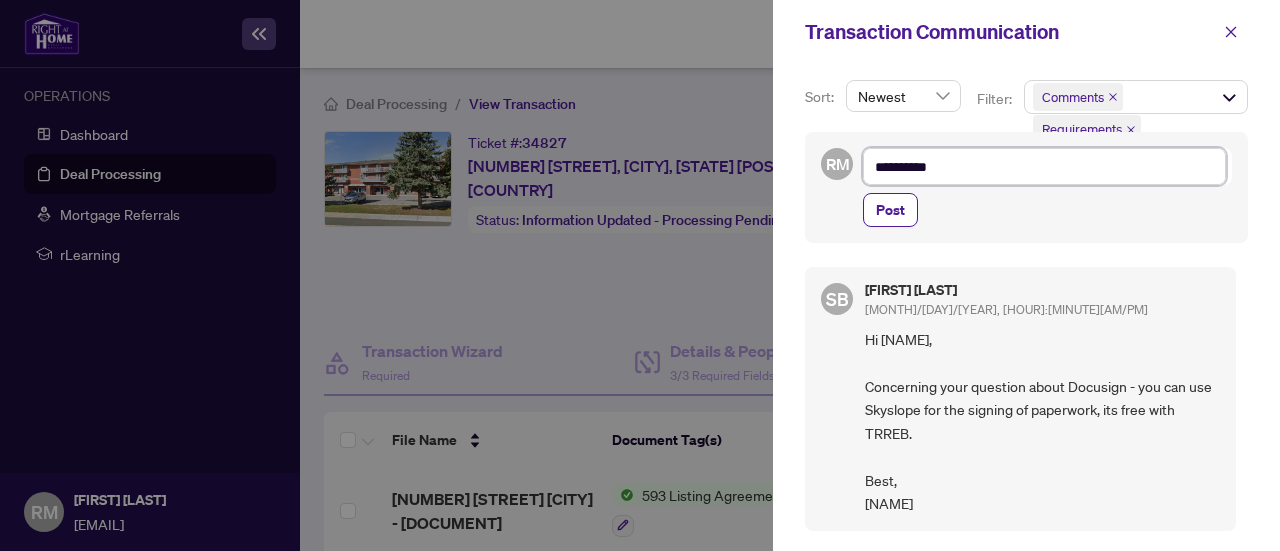 type on "**********" 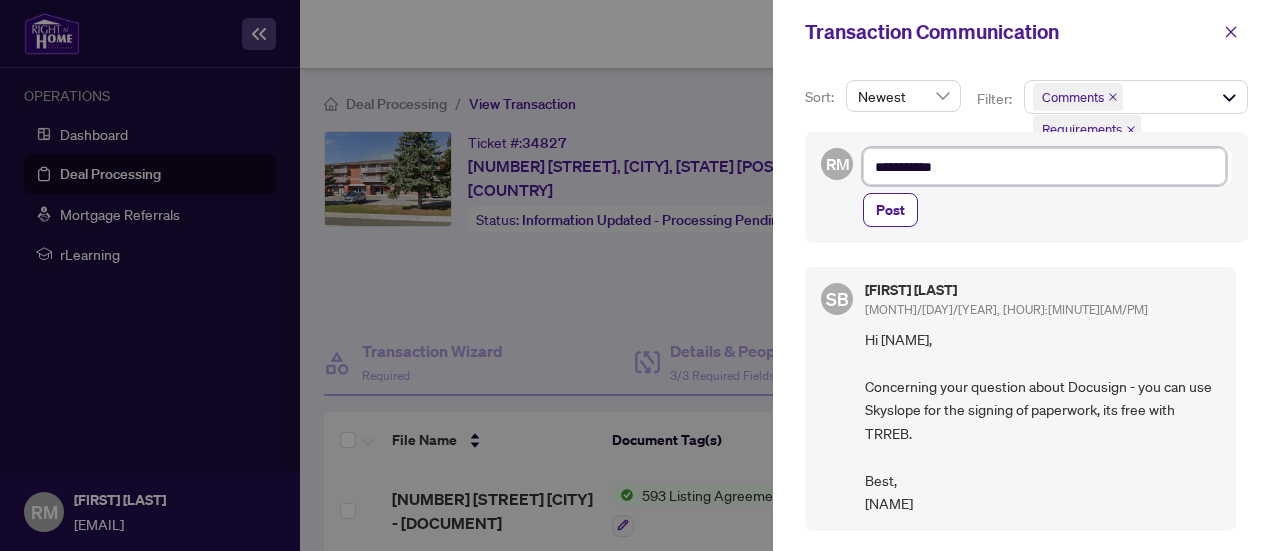 type on "**********" 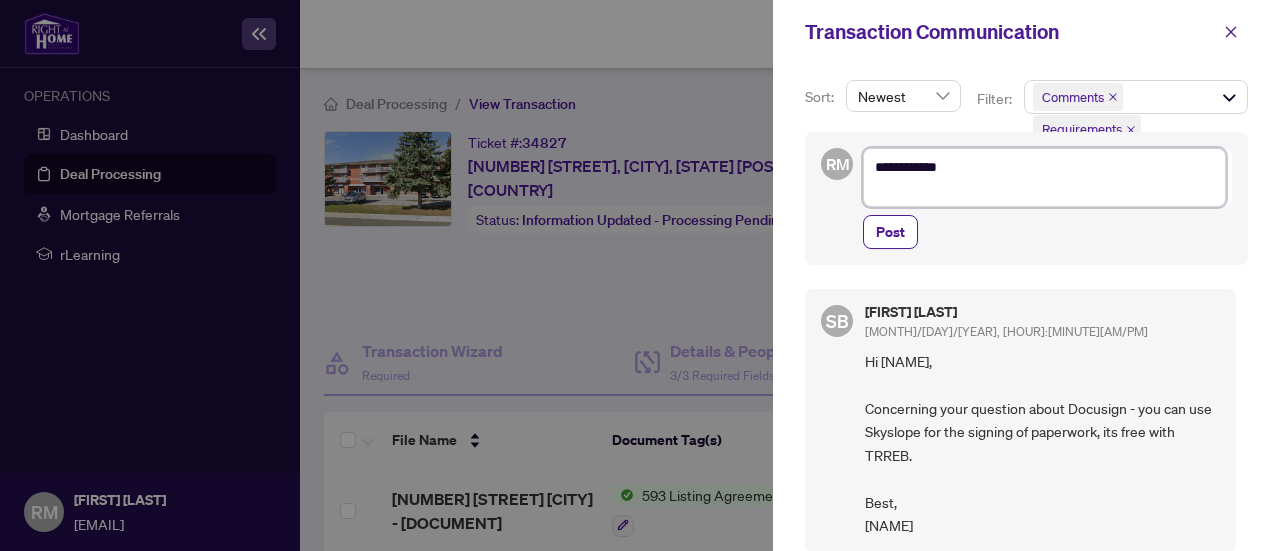 type on "**********" 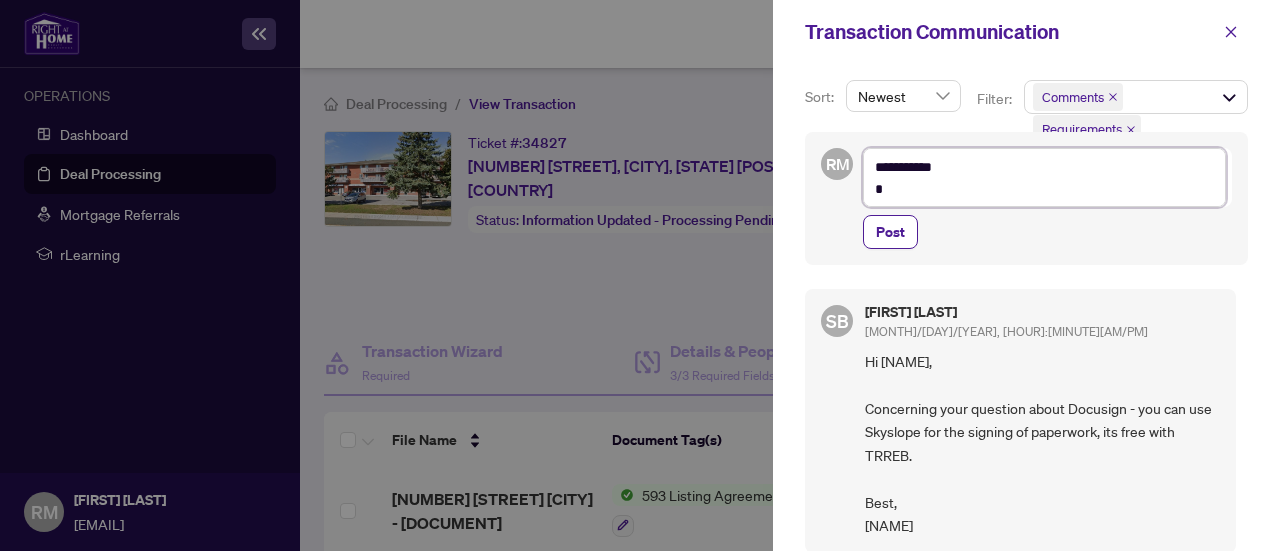 type on "**********" 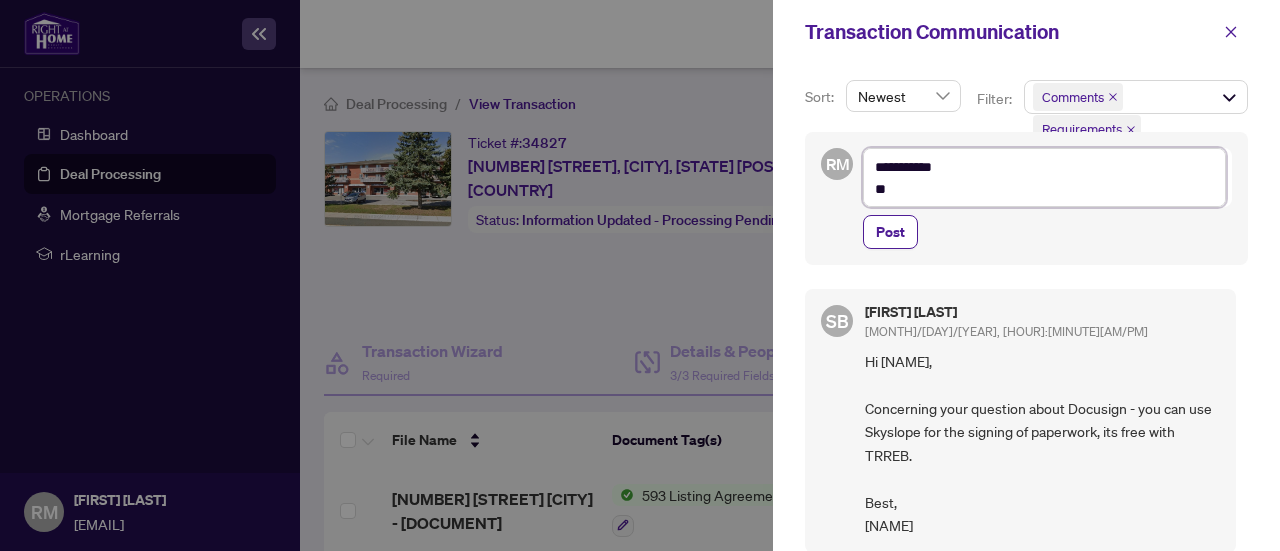 type on "**********" 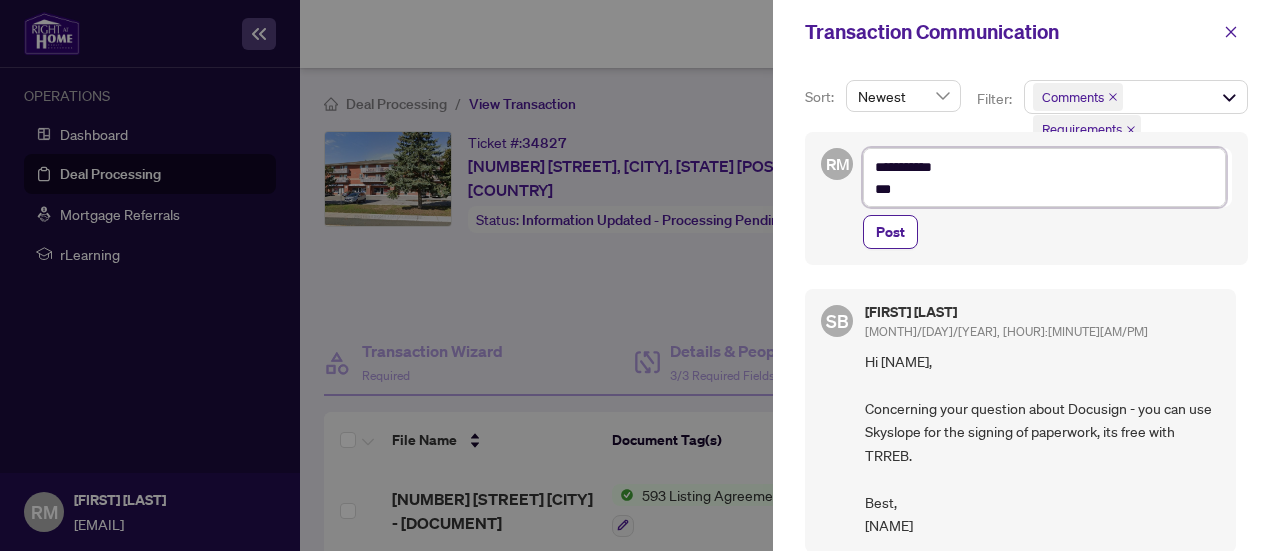 type on "**********" 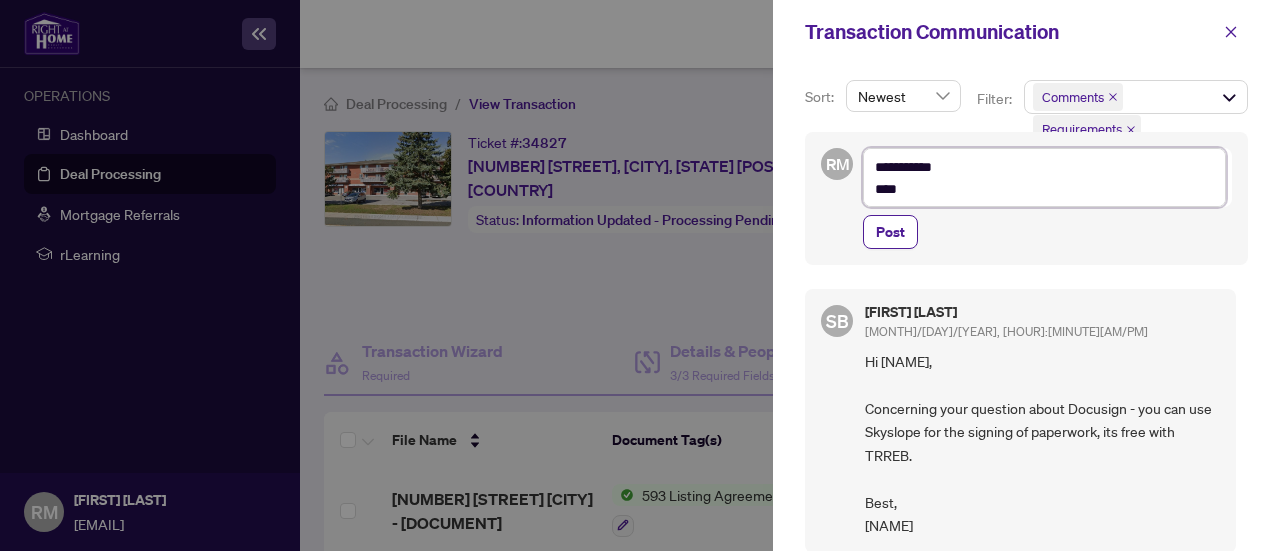 type on "**********" 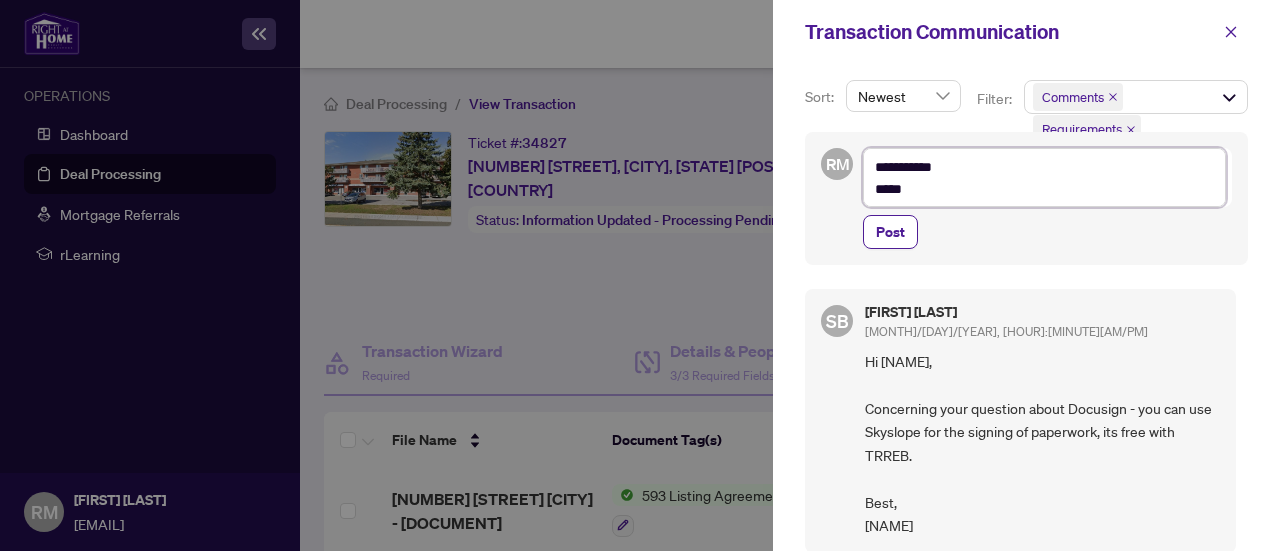 type on "**********" 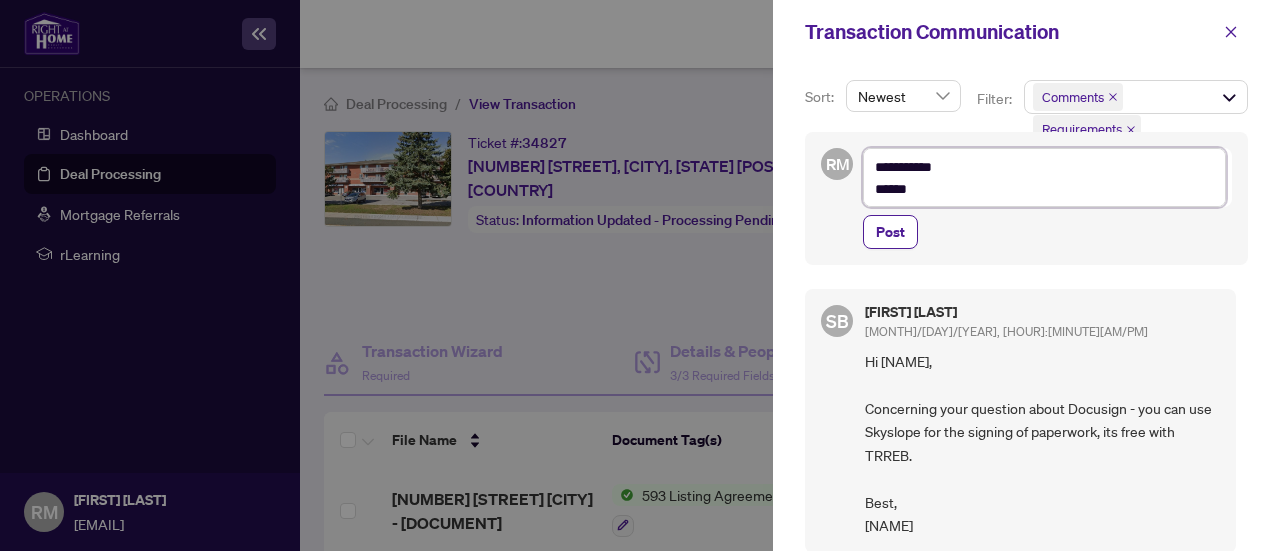 type on "**********" 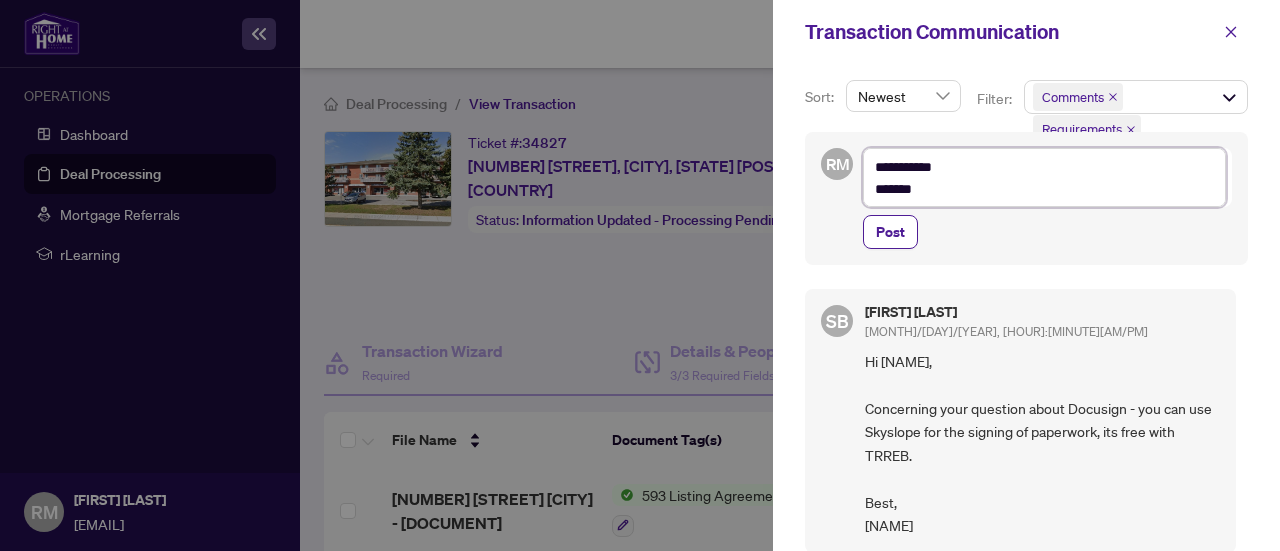 type on "**********" 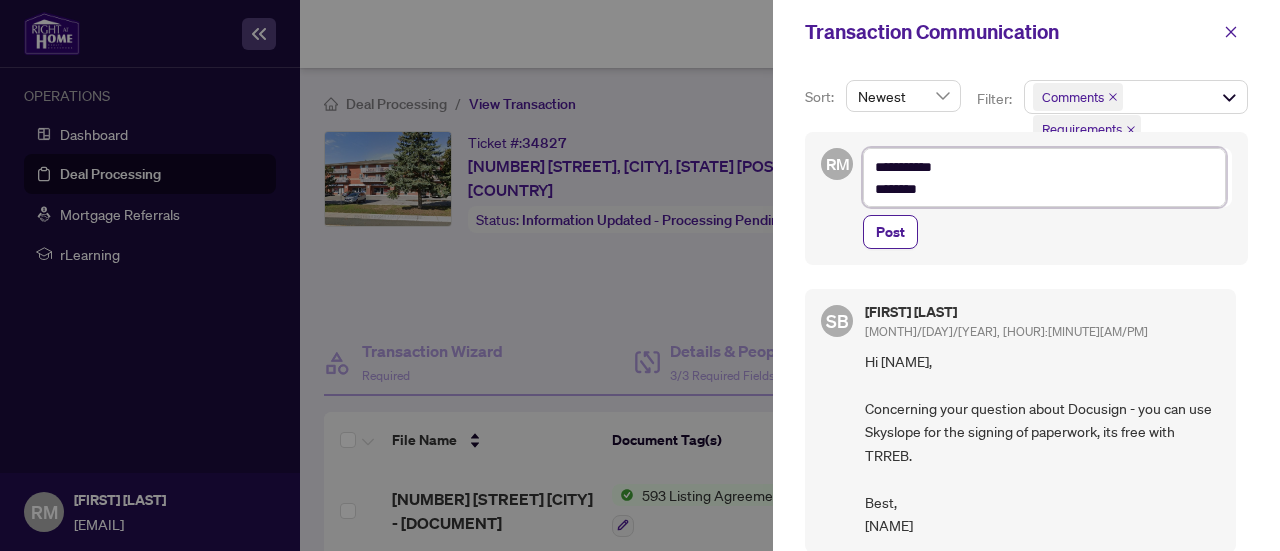 type on "**********" 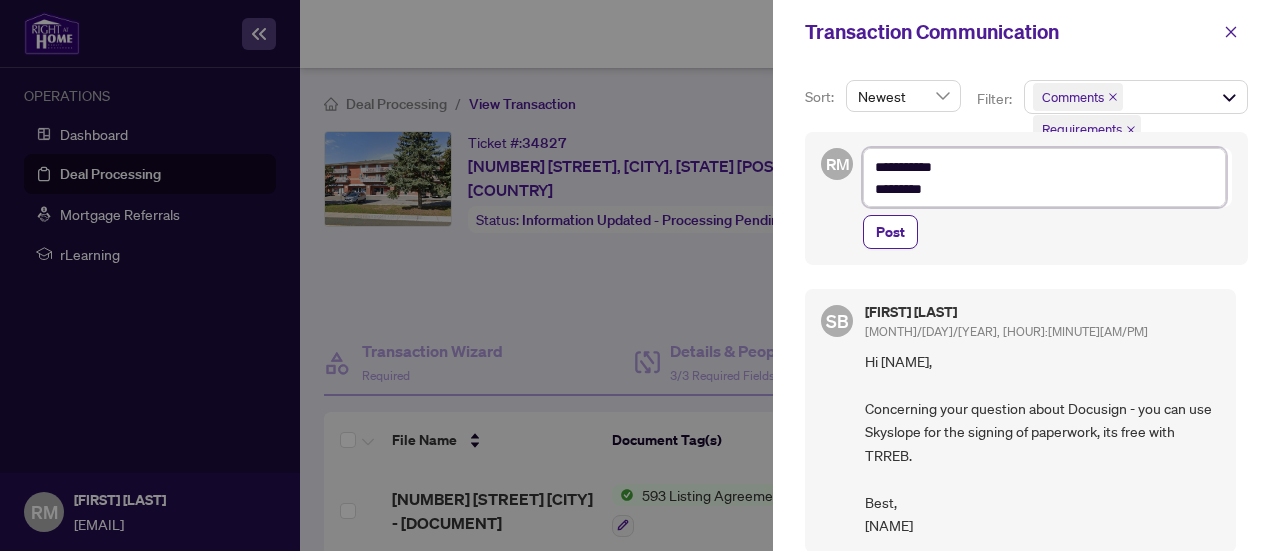 type on "**********" 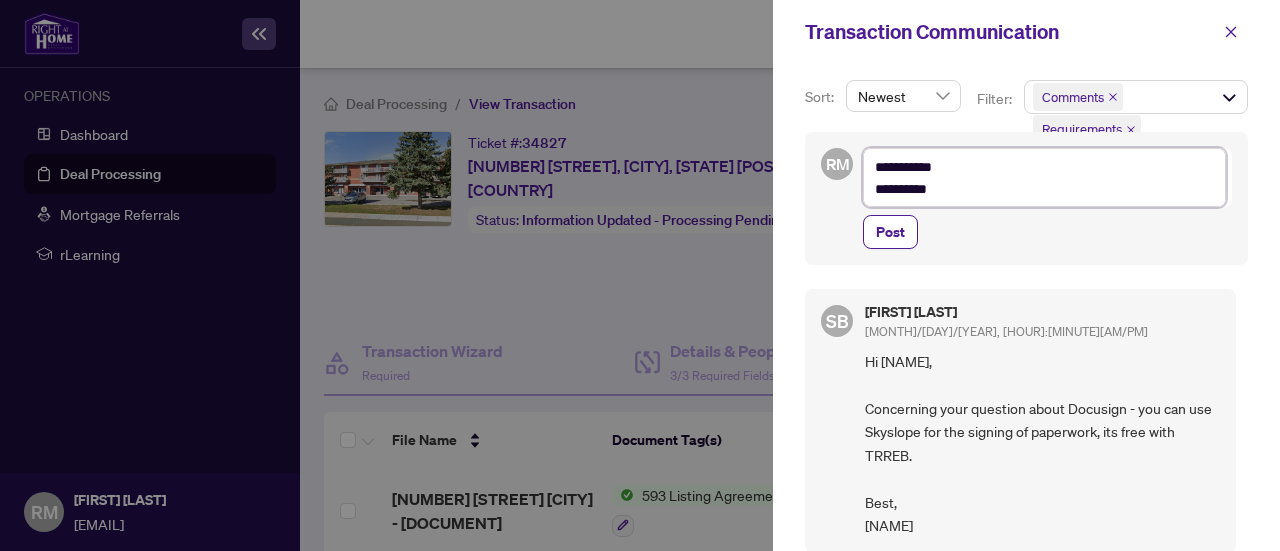 type on "**********" 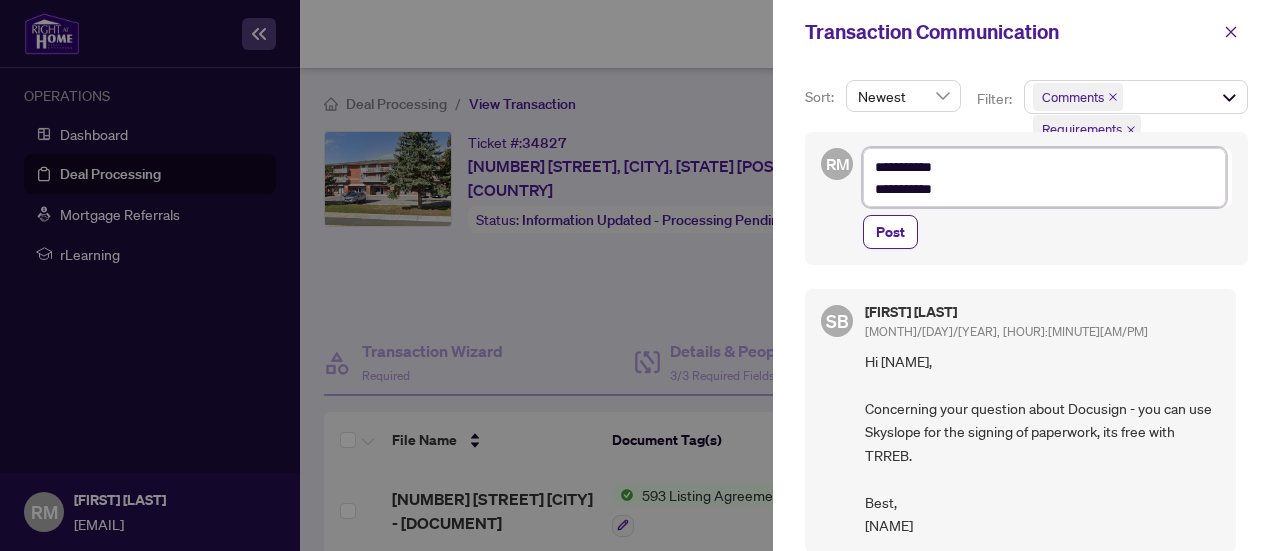 type on "**********" 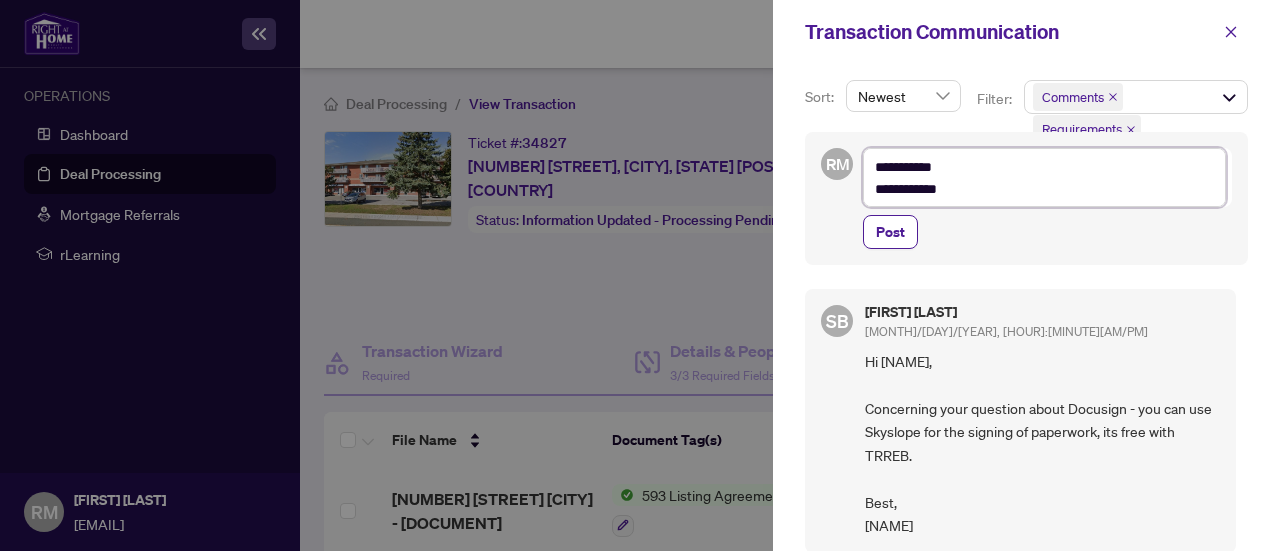 type on "**********" 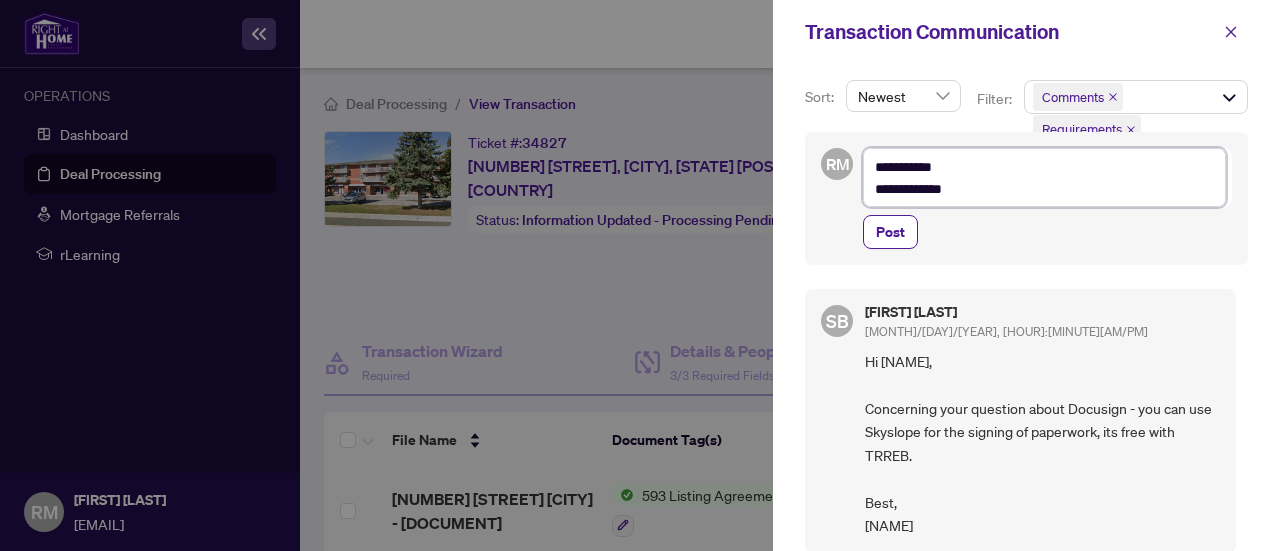 type on "**********" 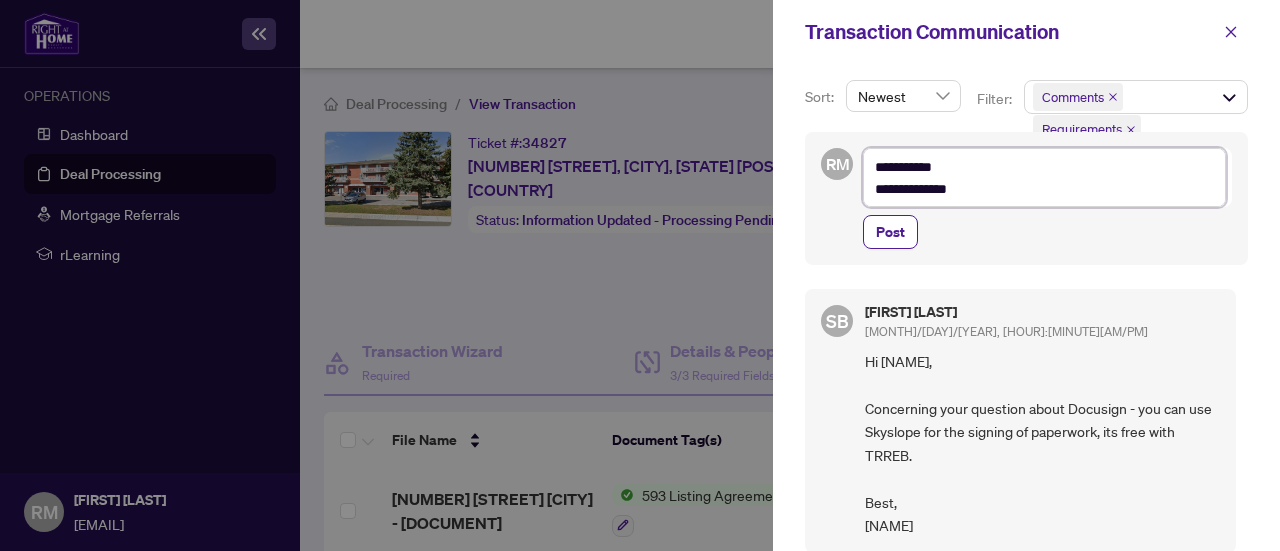 type on "**********" 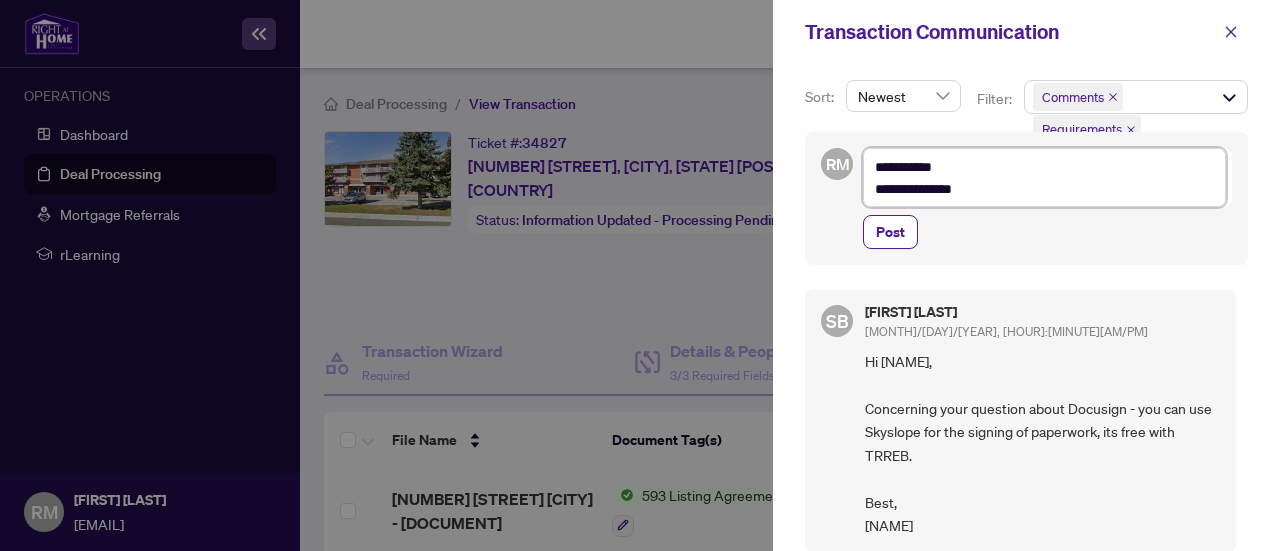 type on "**********" 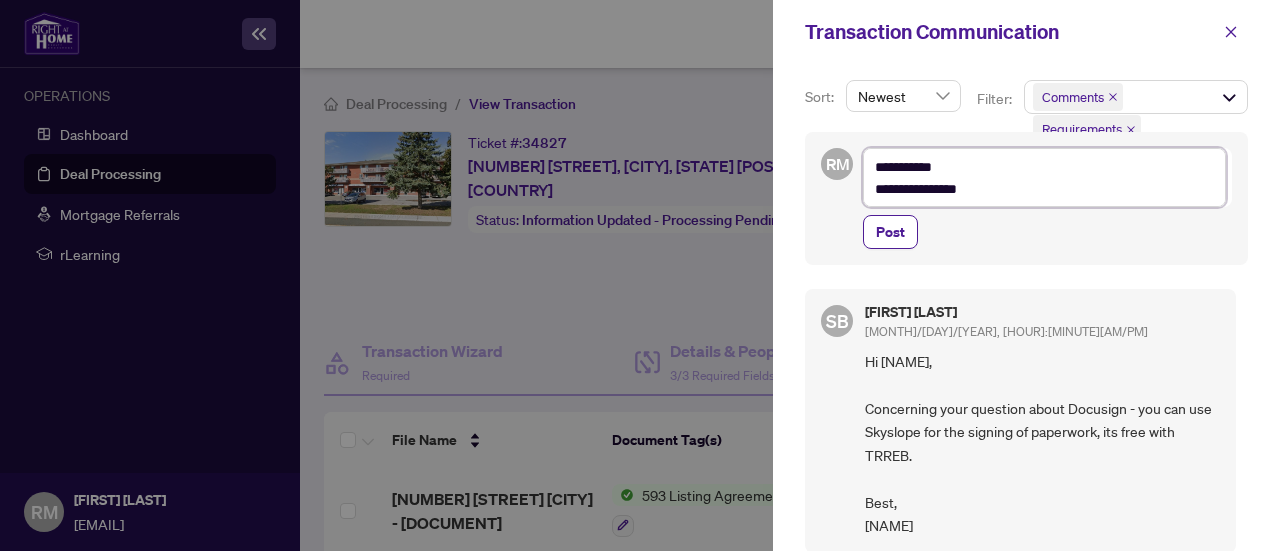 type on "**********" 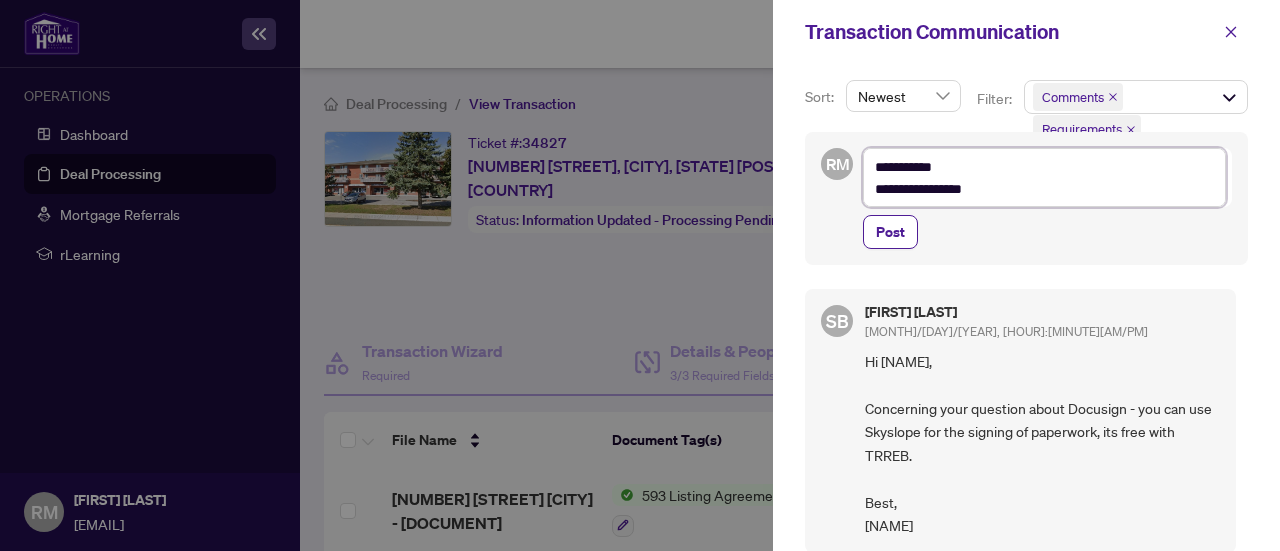type on "**********" 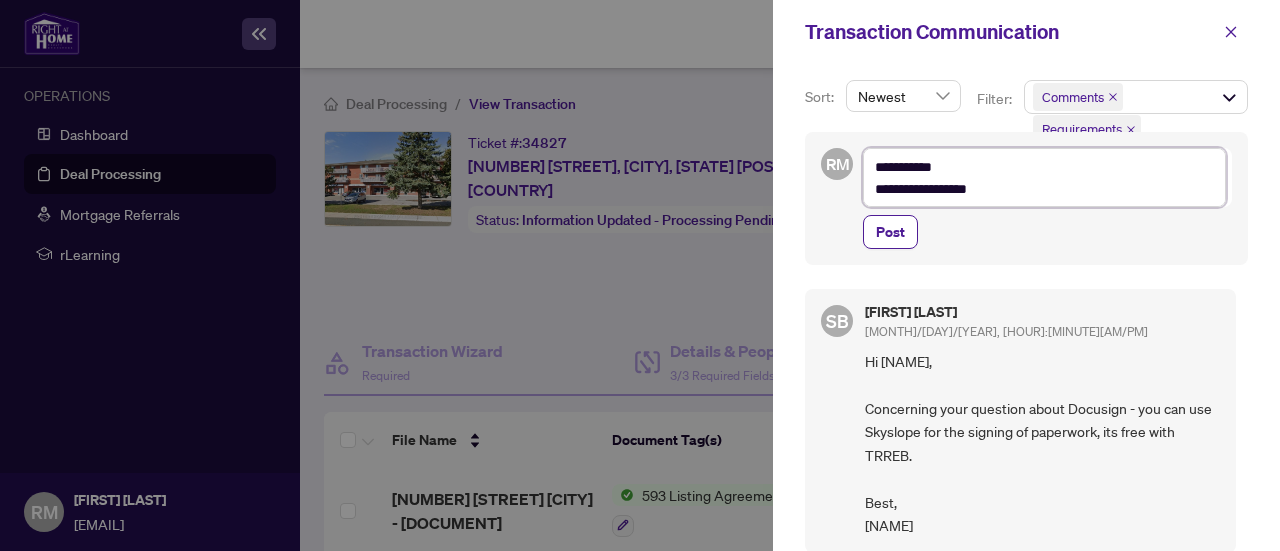 type on "**********" 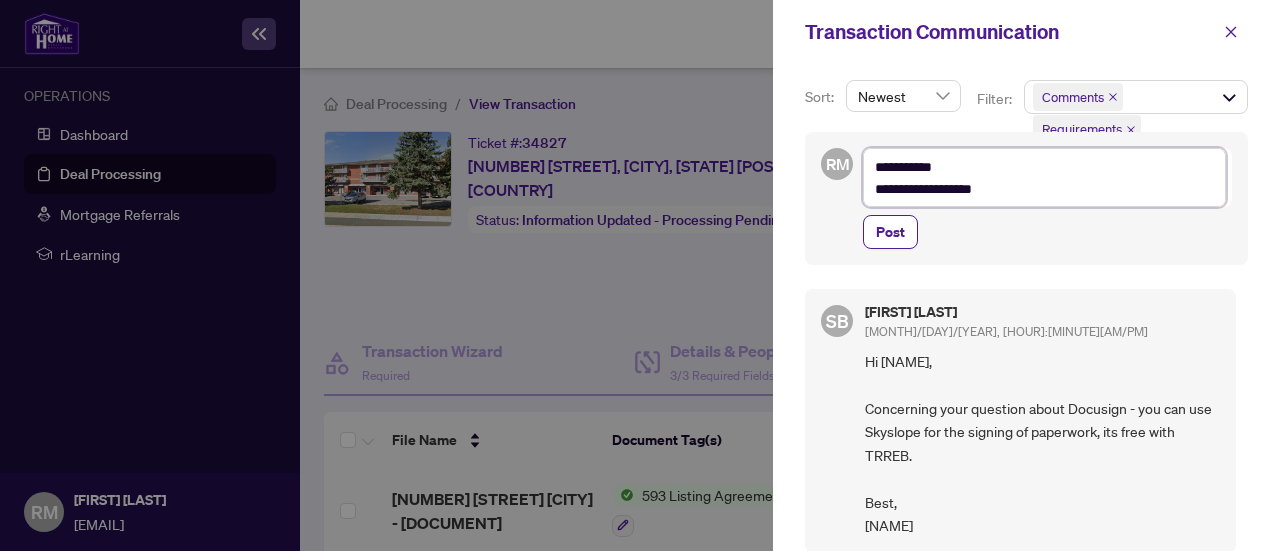 type on "**********" 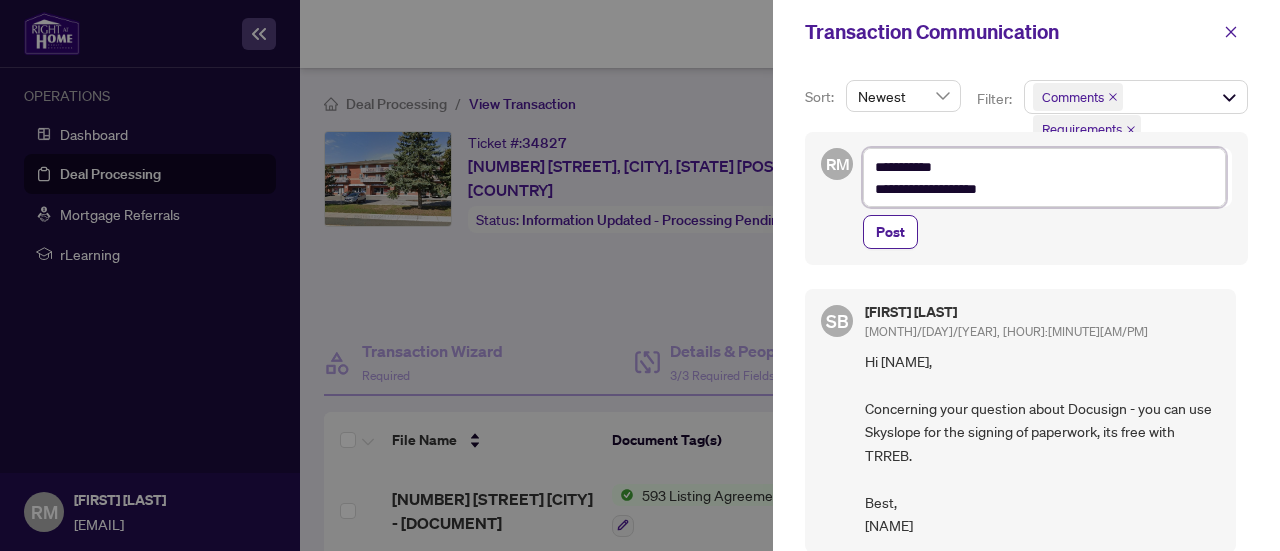 type on "**********" 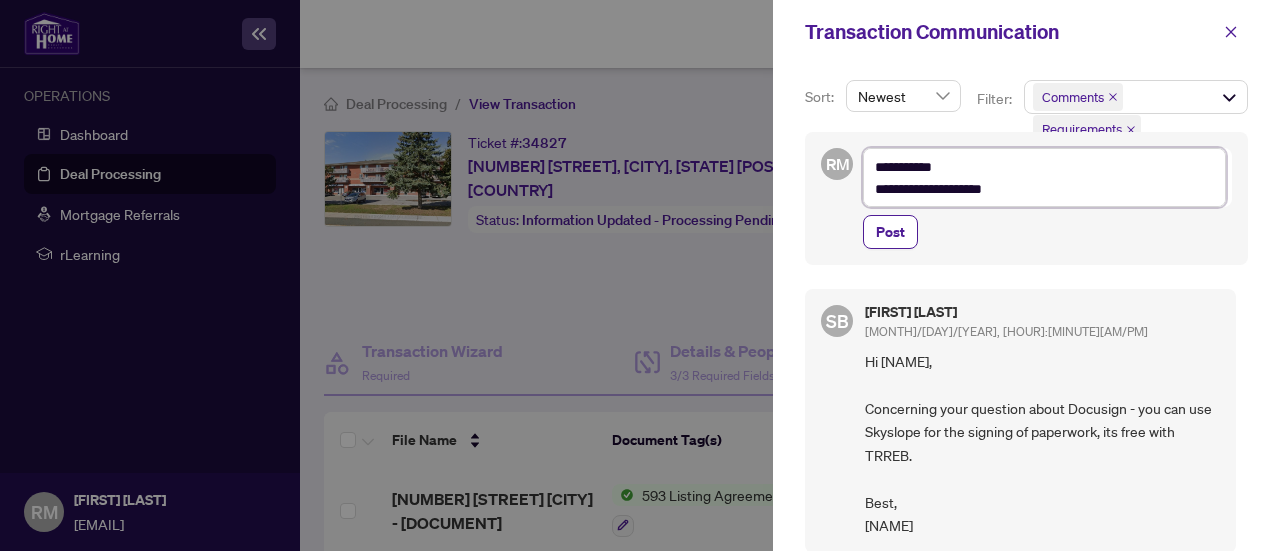 type on "**********" 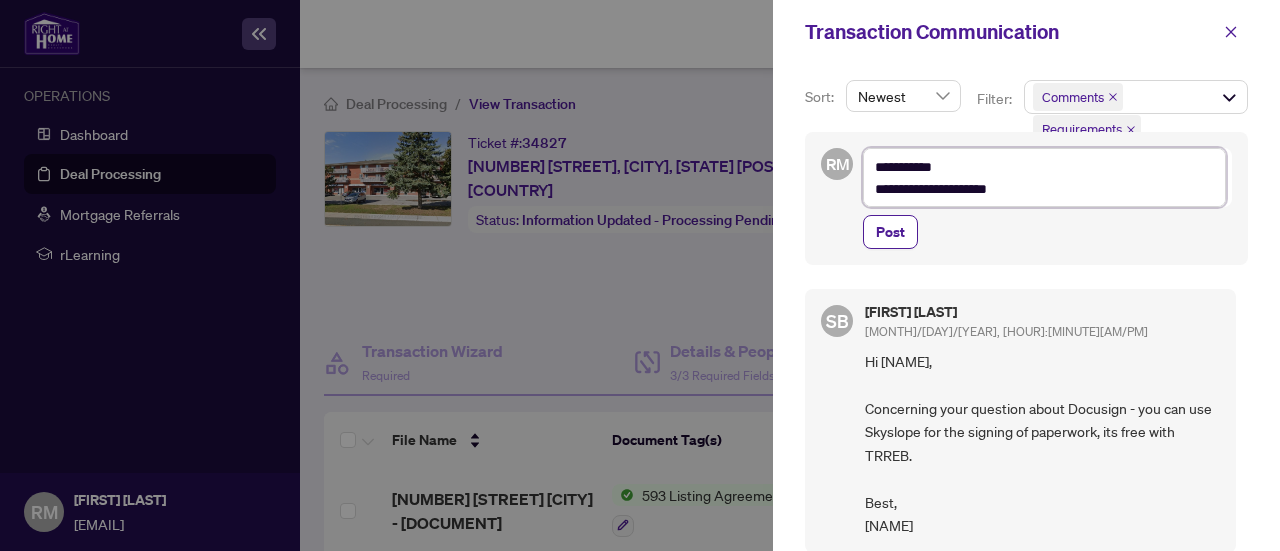 type on "**********" 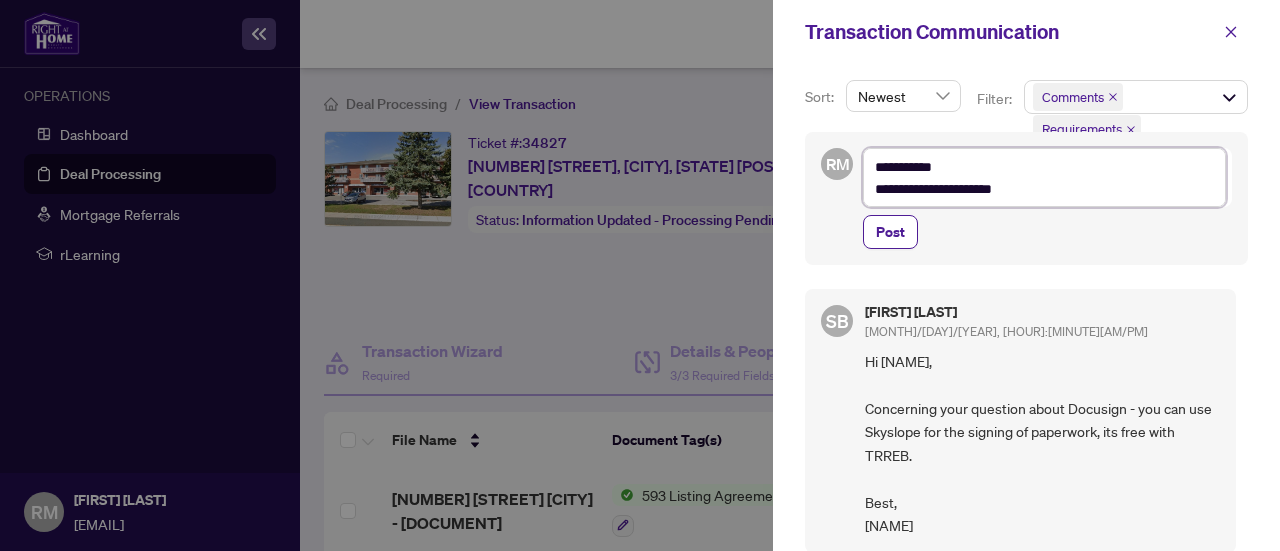 type on "**********" 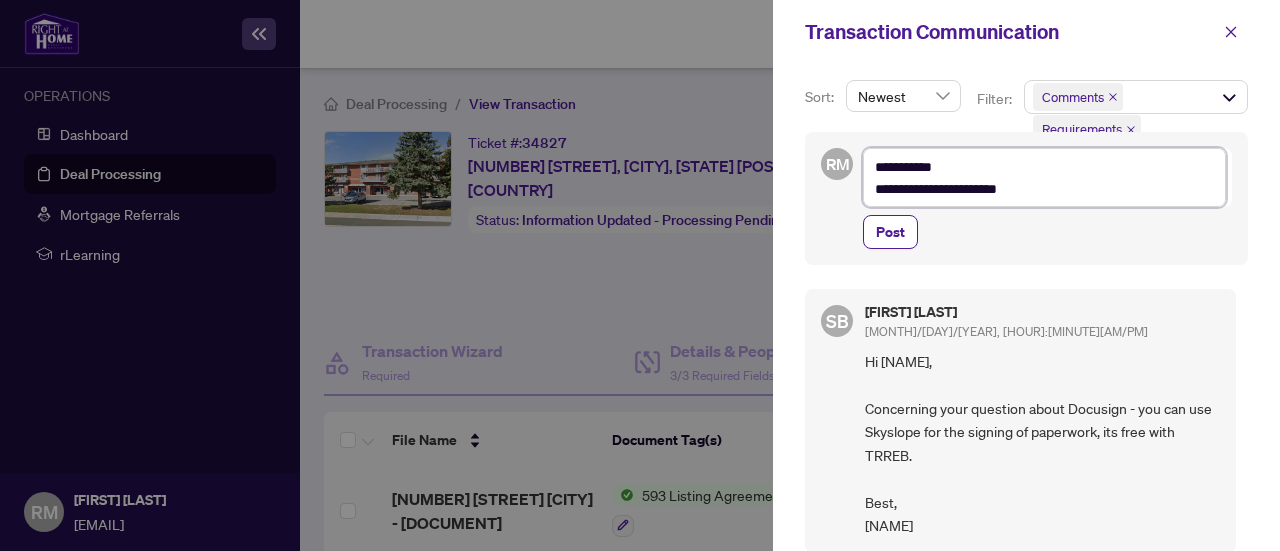 type on "**********" 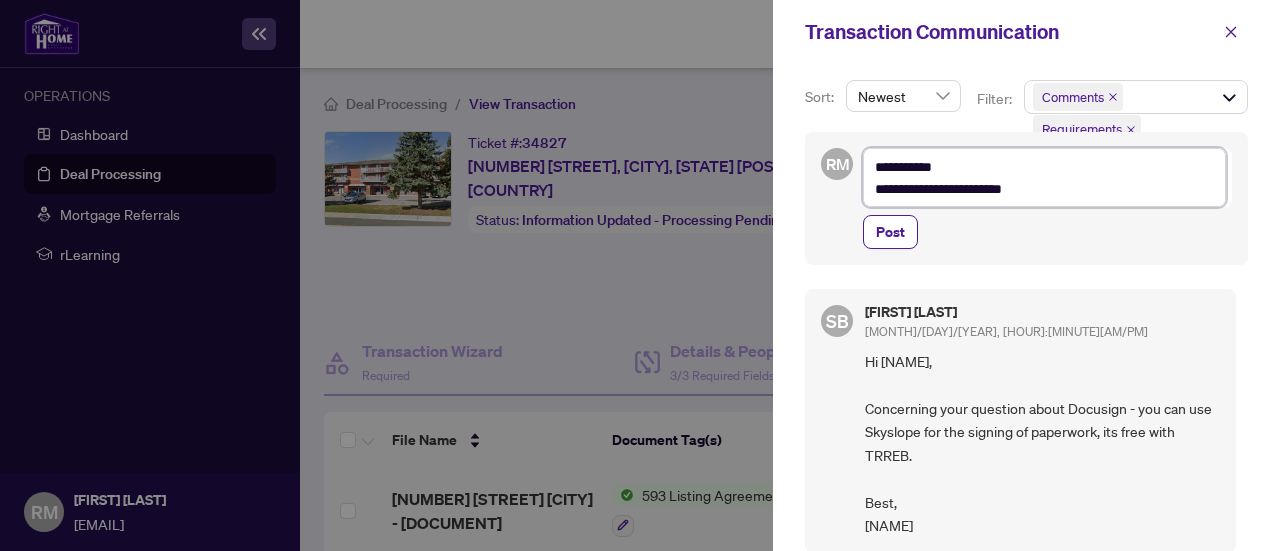 type on "**********" 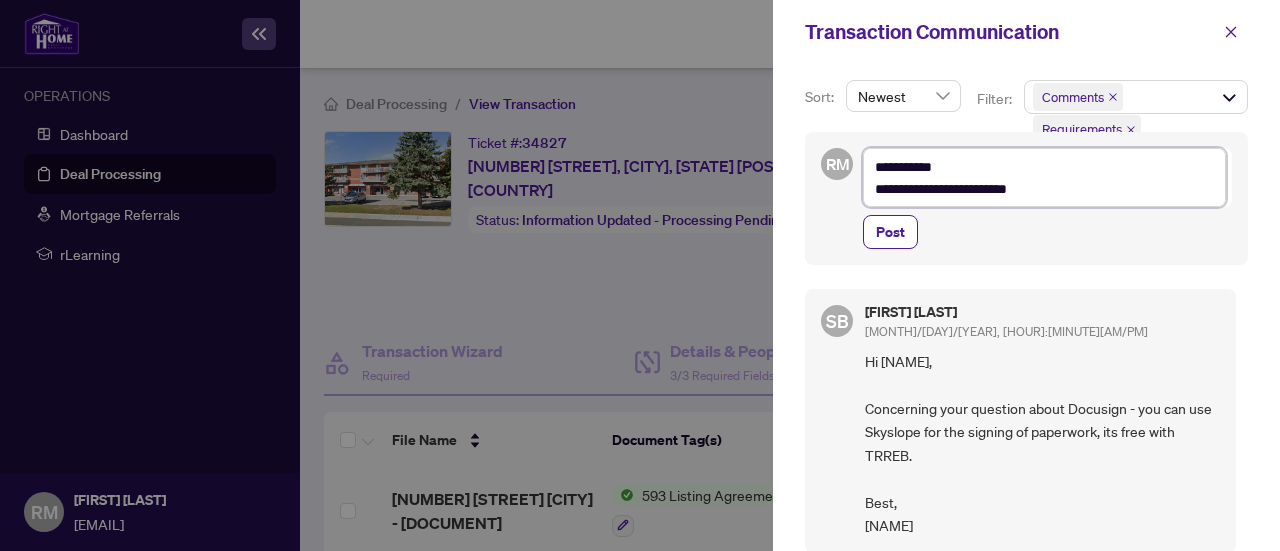 type on "**********" 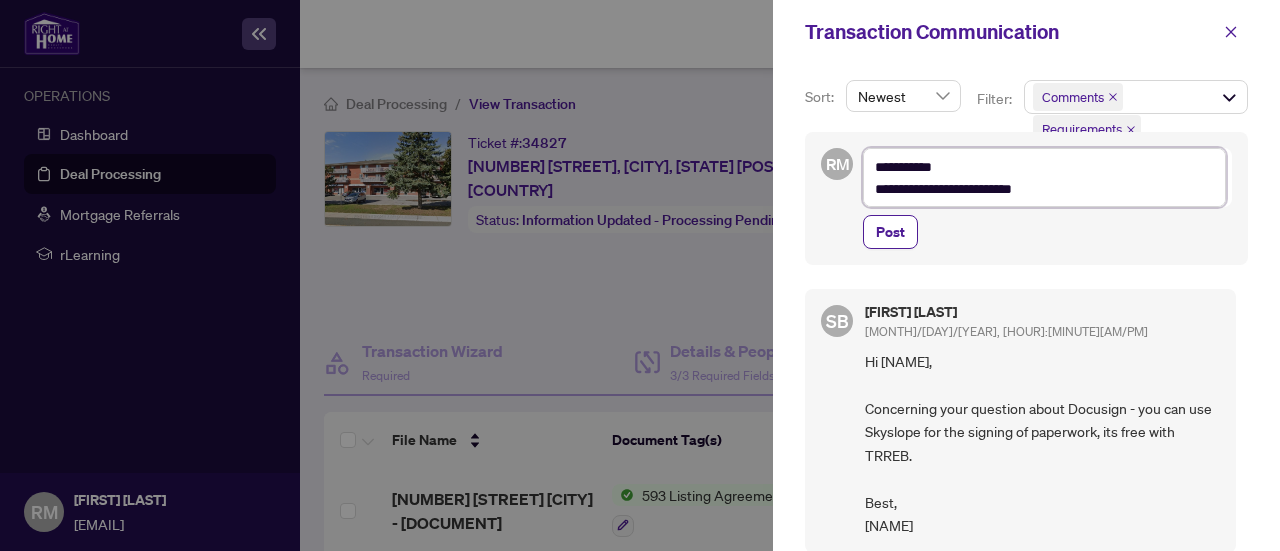 type on "**********" 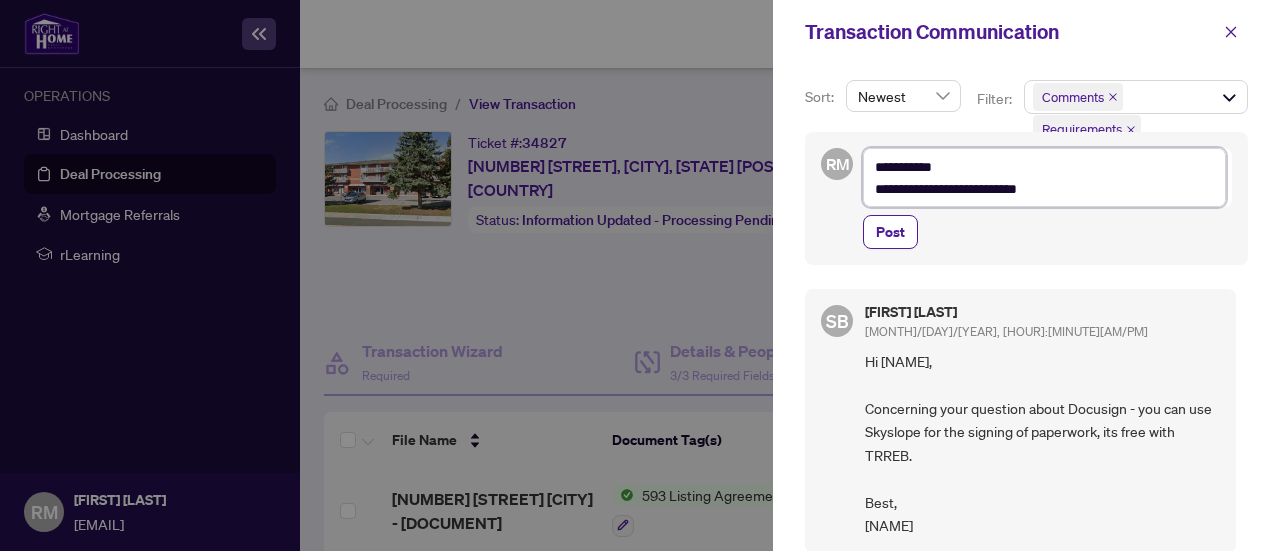 type on "**********" 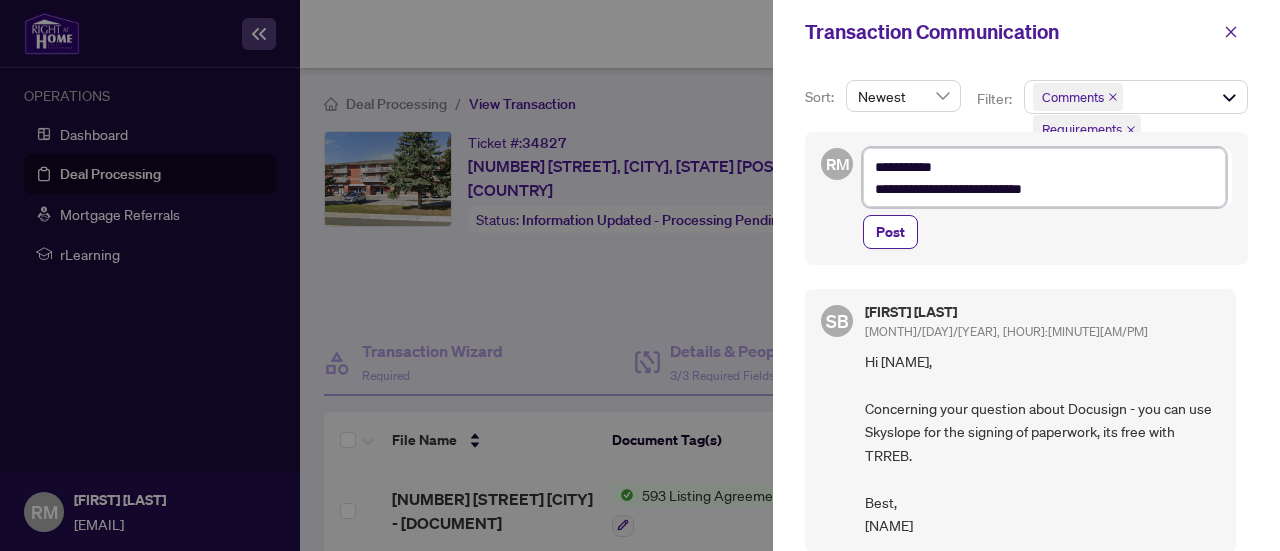 type on "**********" 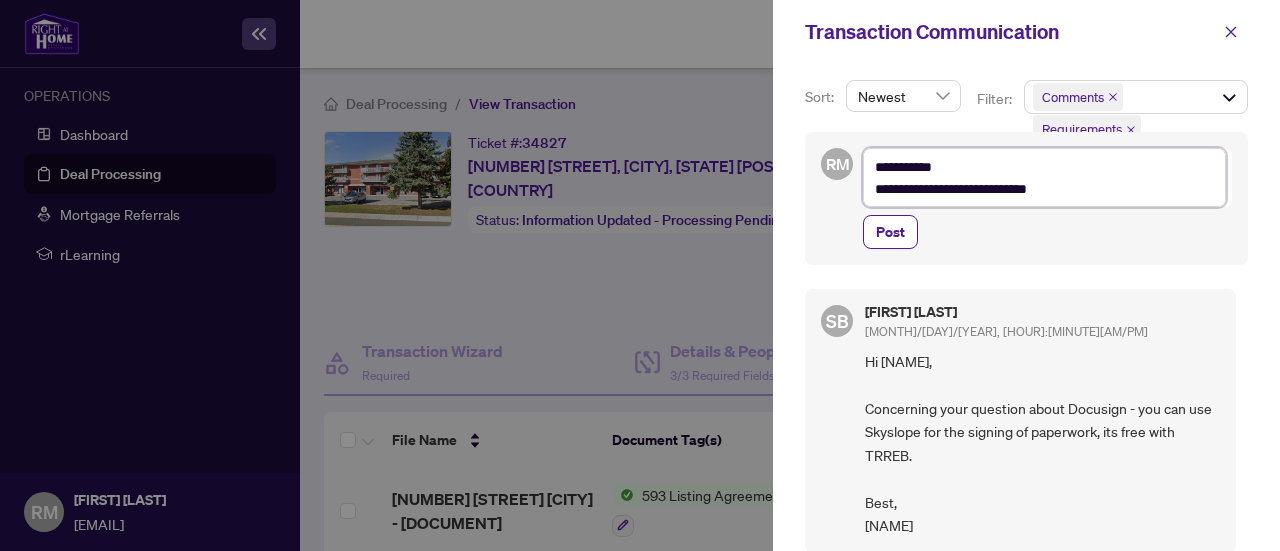 type on "**********" 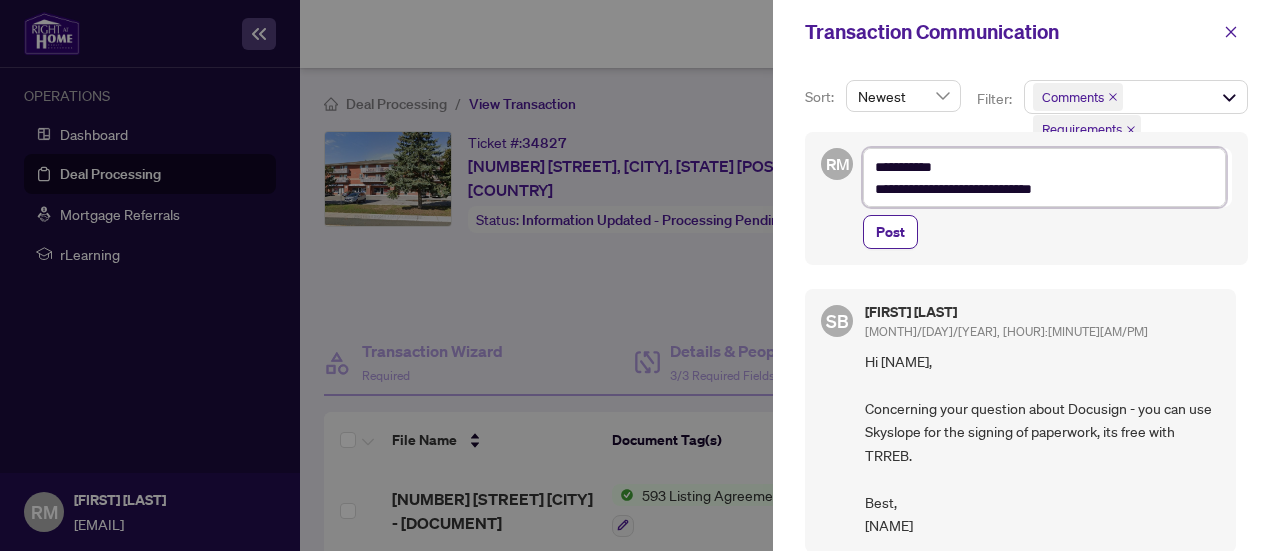 type on "**********" 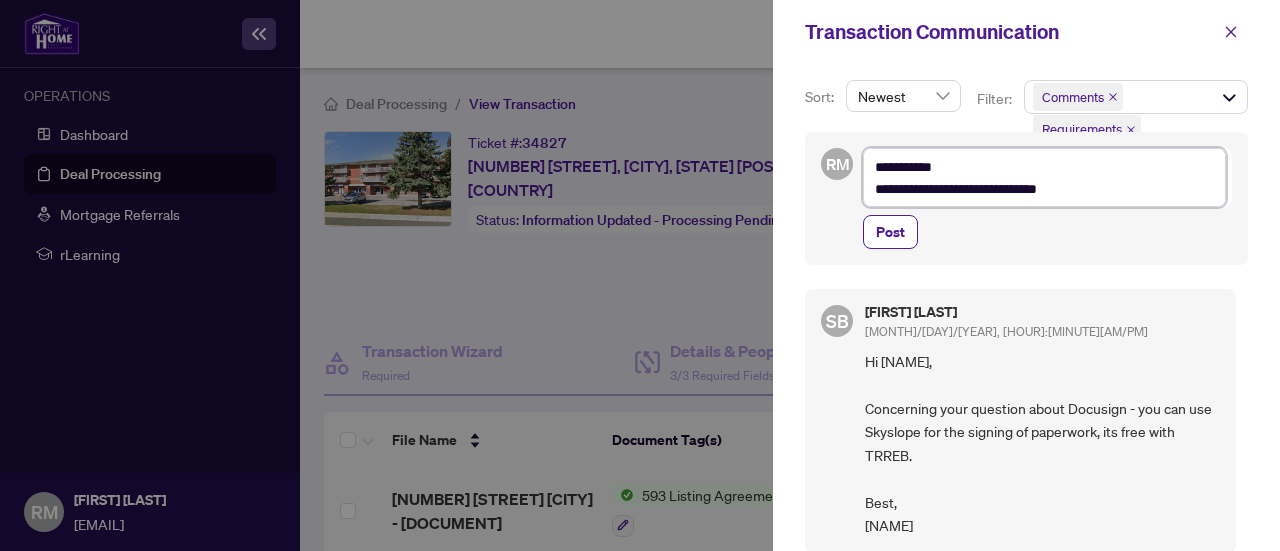 type on "**********" 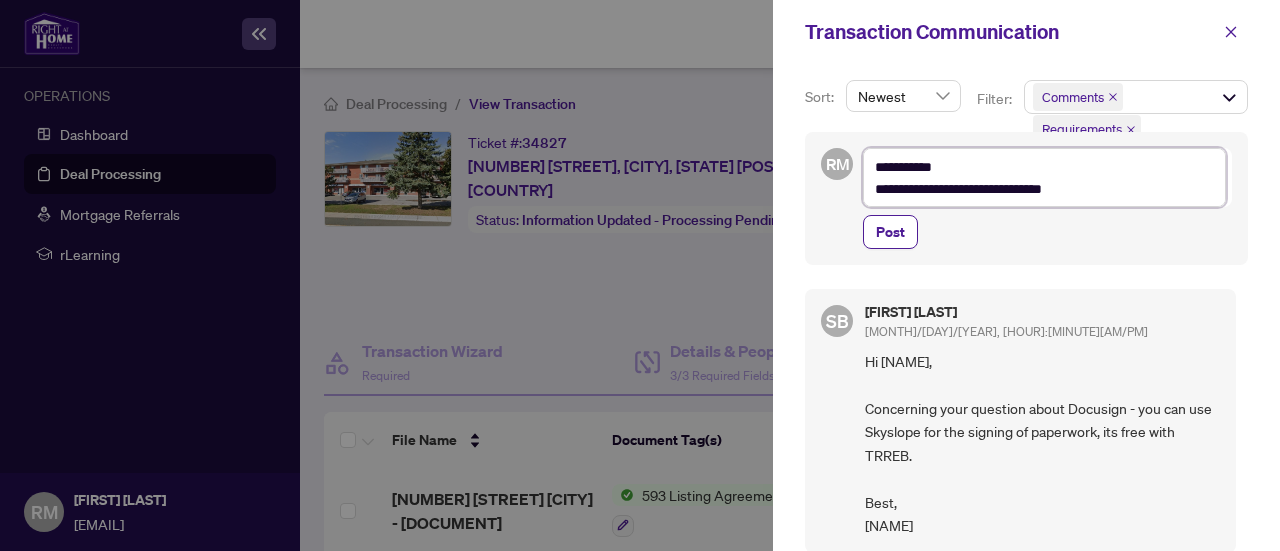 type on "**********" 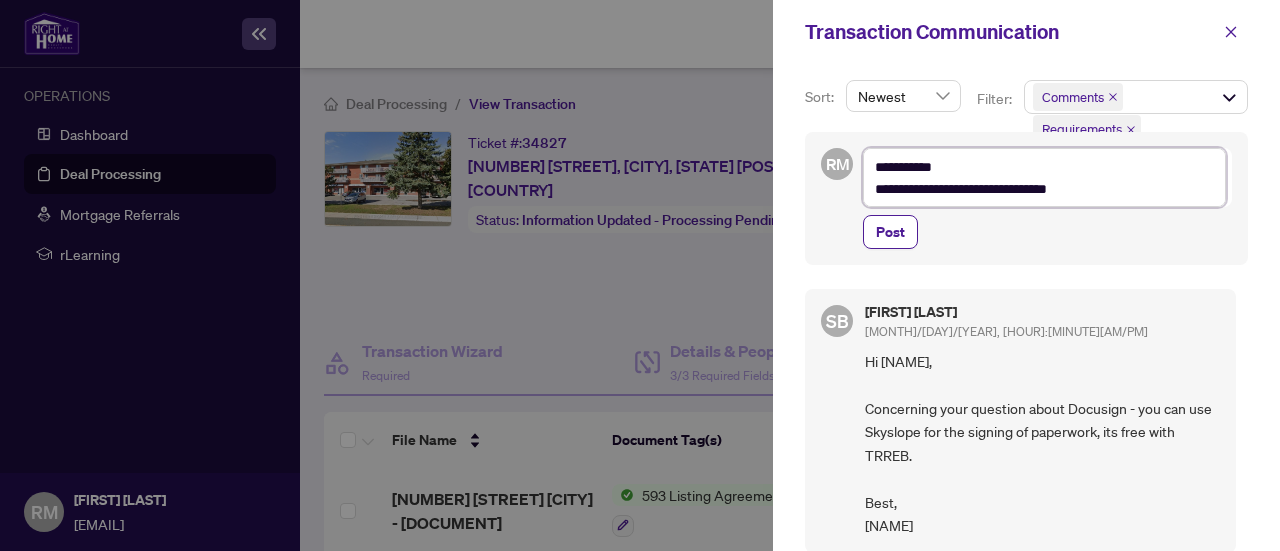 type on "**********" 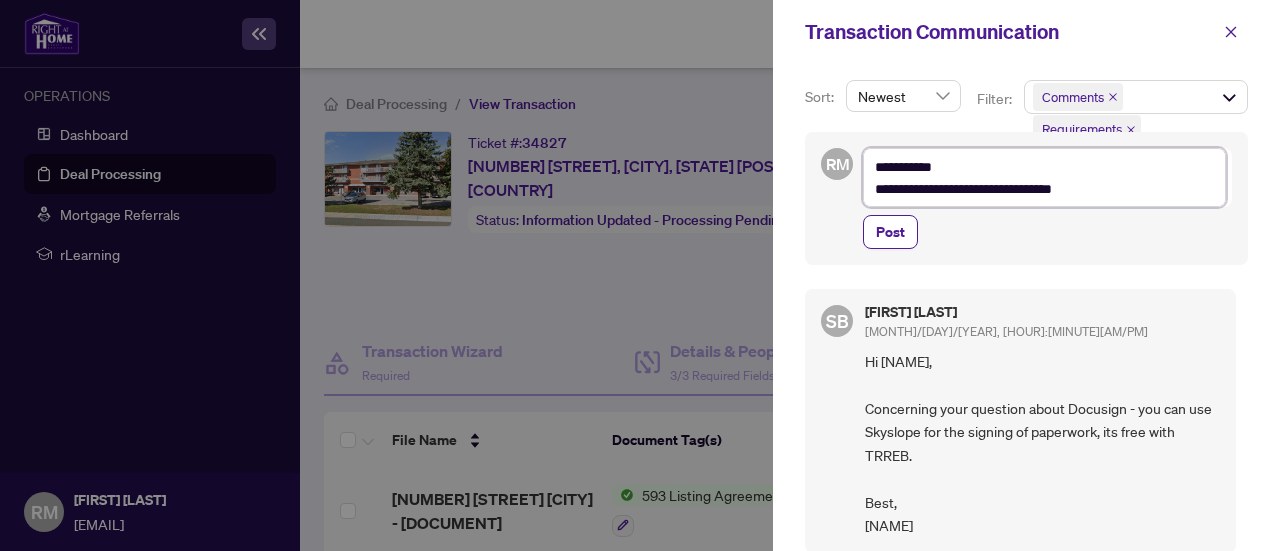 type on "**********" 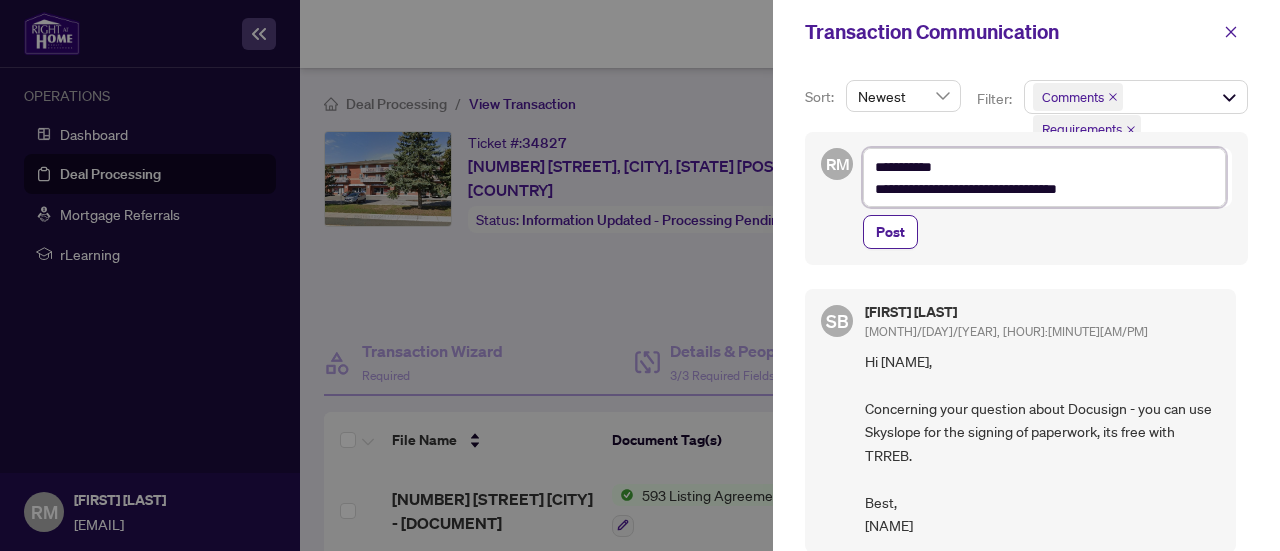 type on "**********" 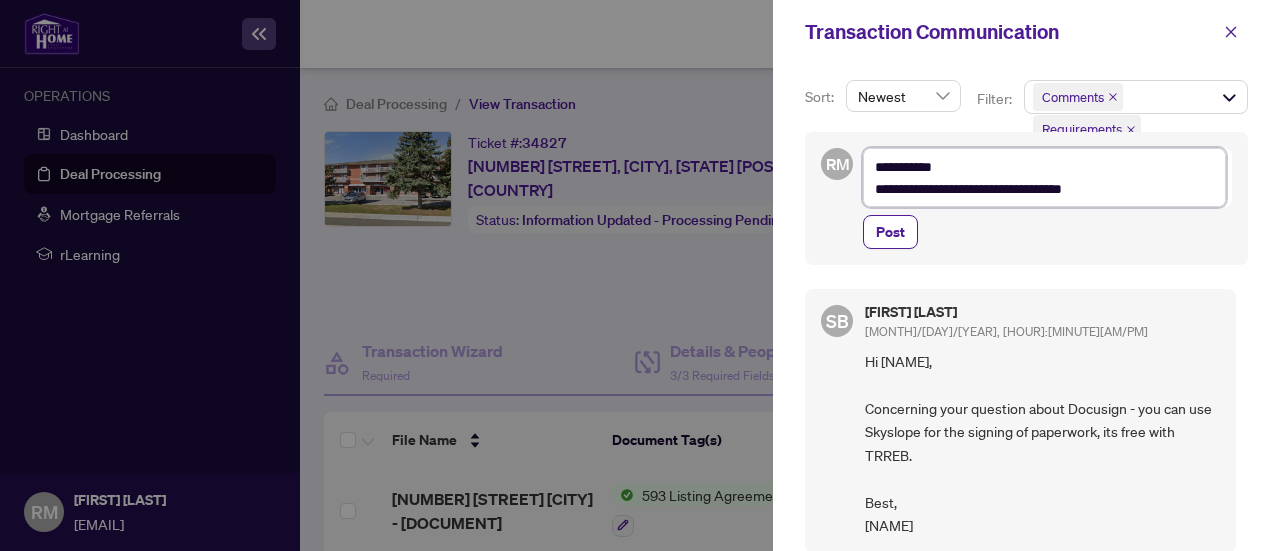 type on "**********" 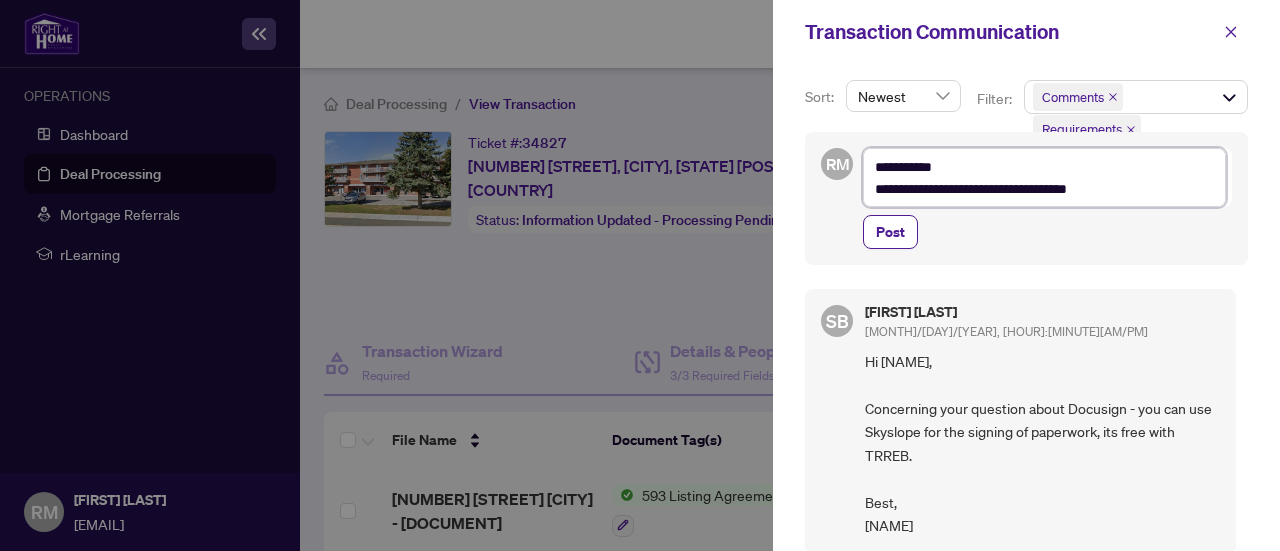 type on "**********" 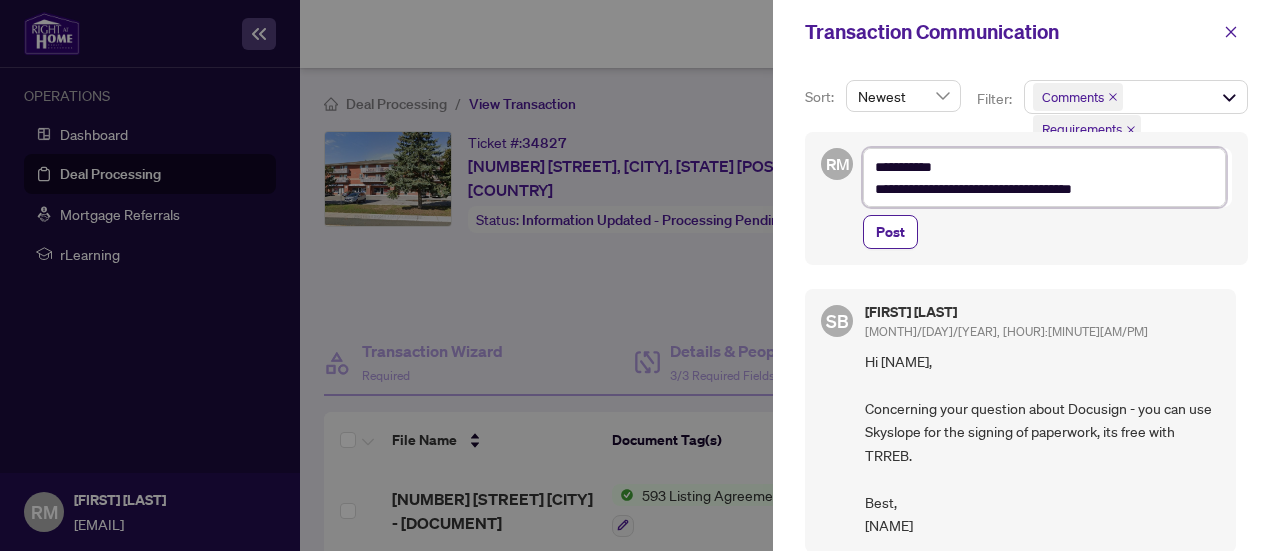 type on "**********" 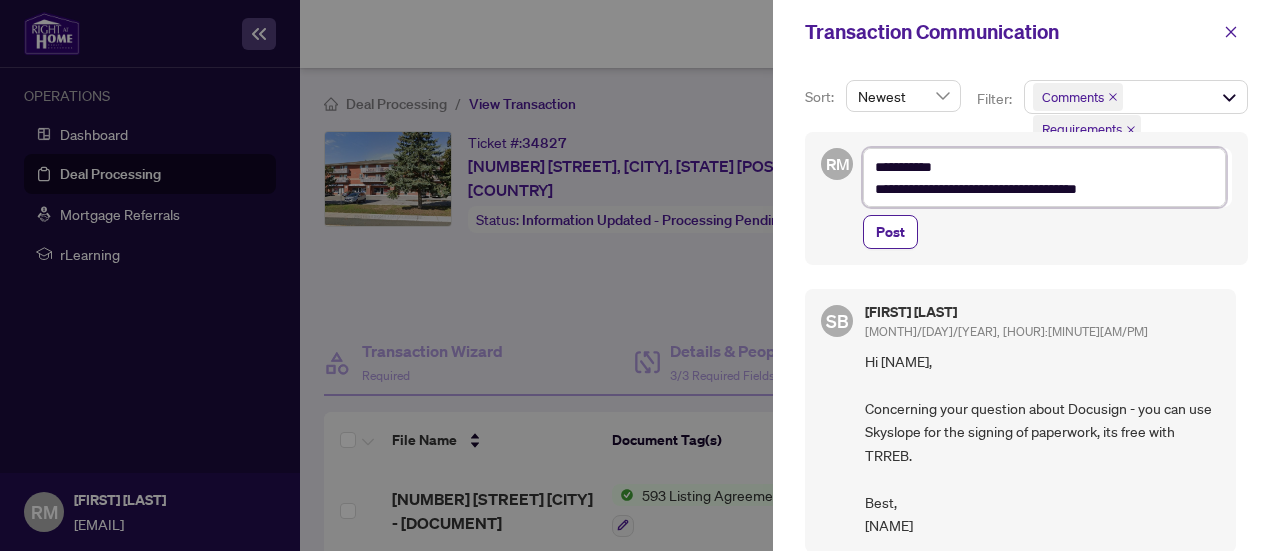 type on "**********" 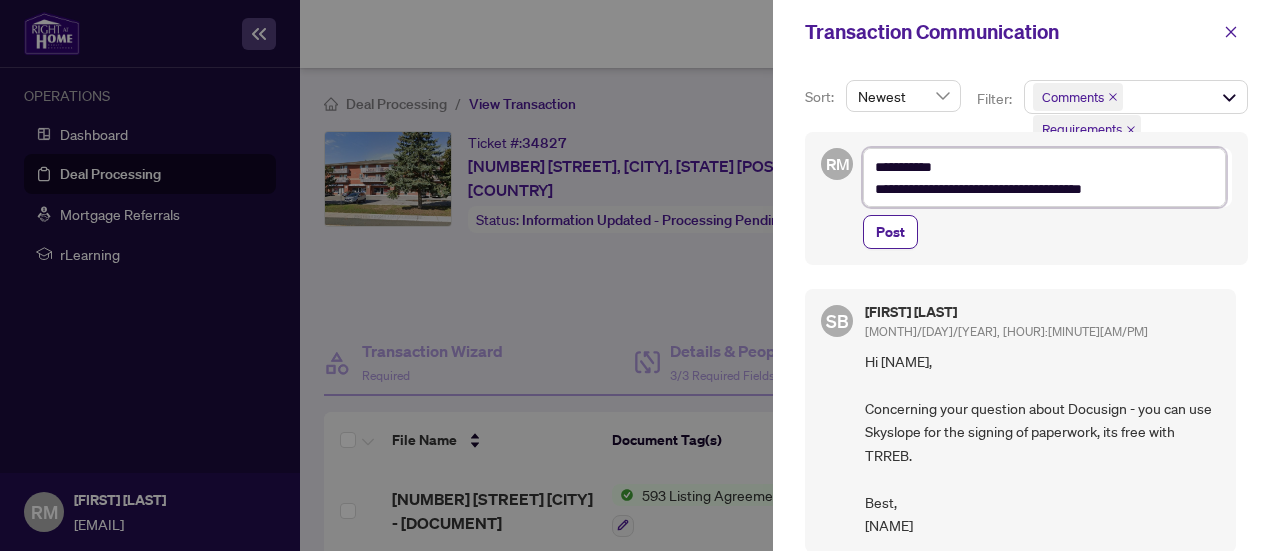 type on "**********" 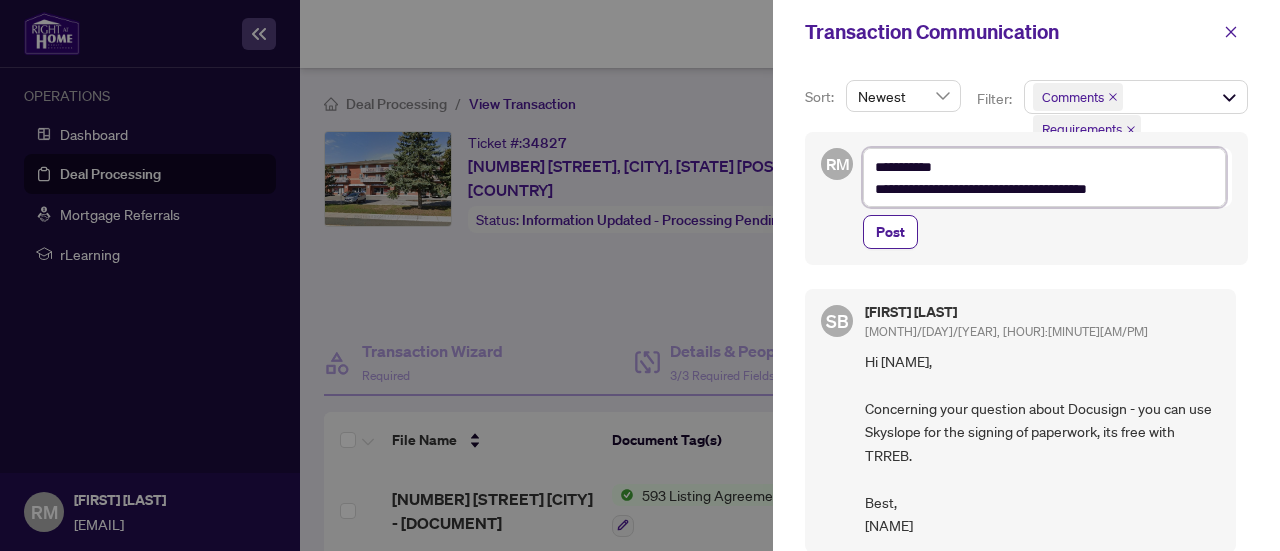 type on "**********" 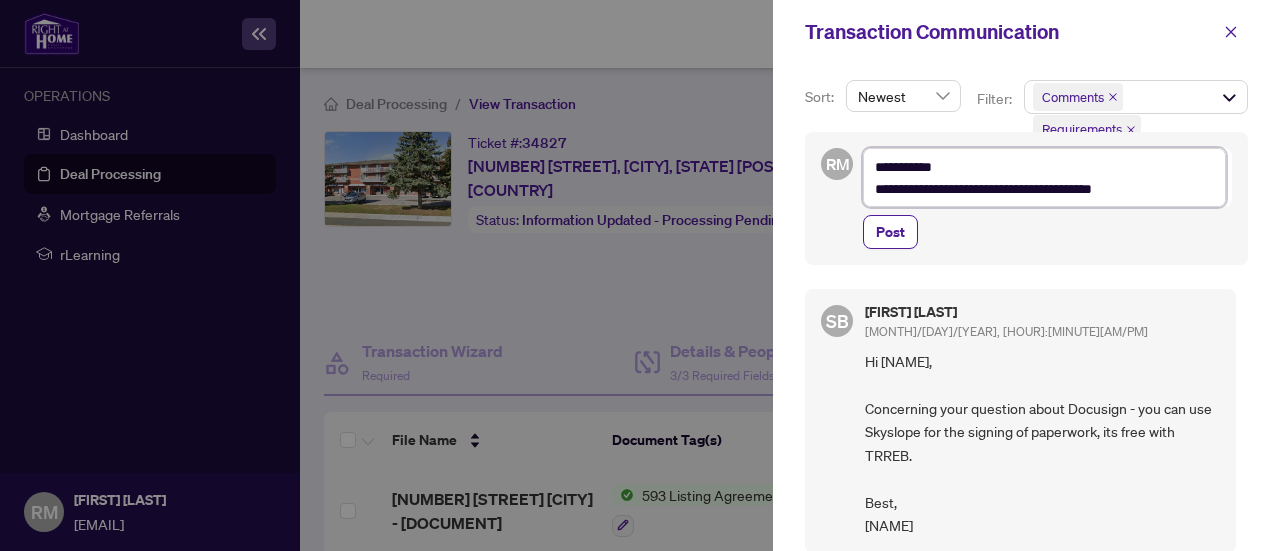 type on "**********" 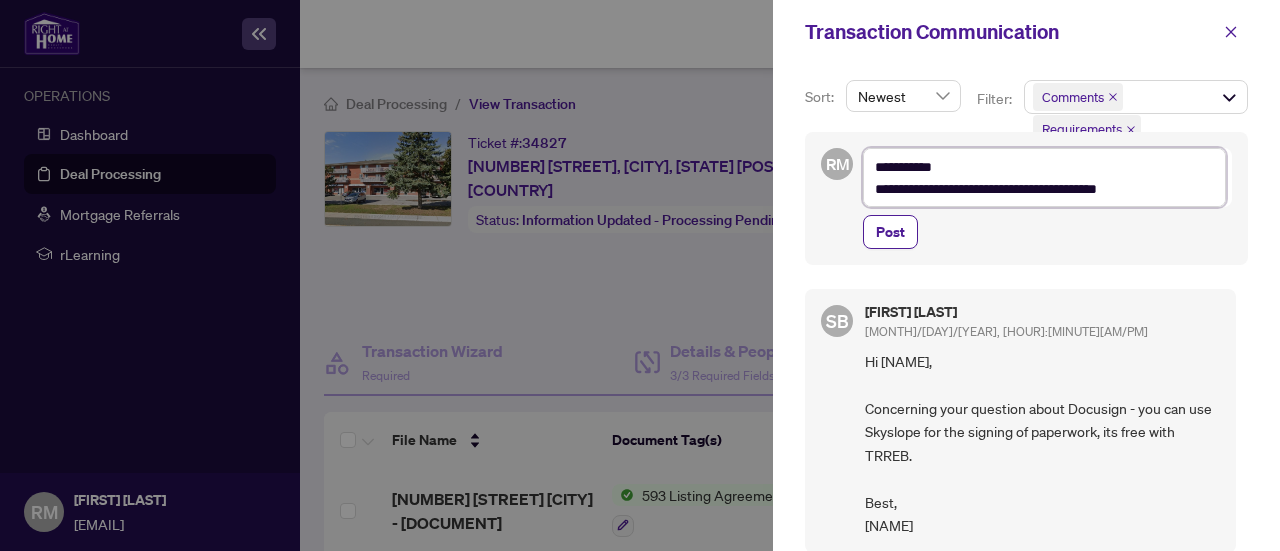 type on "**********" 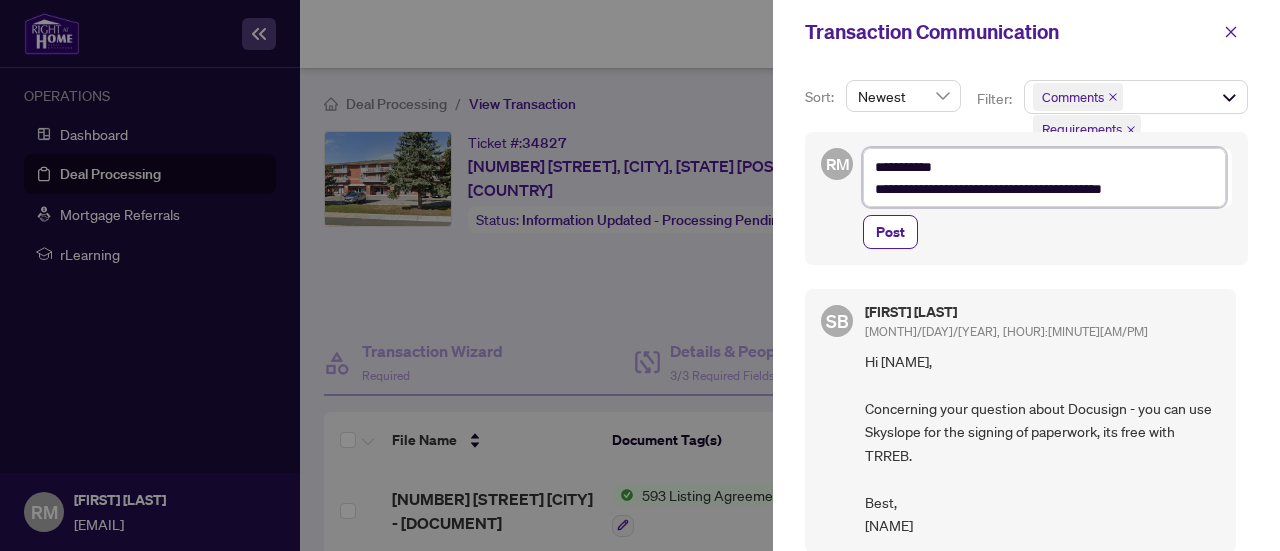 type on "**********" 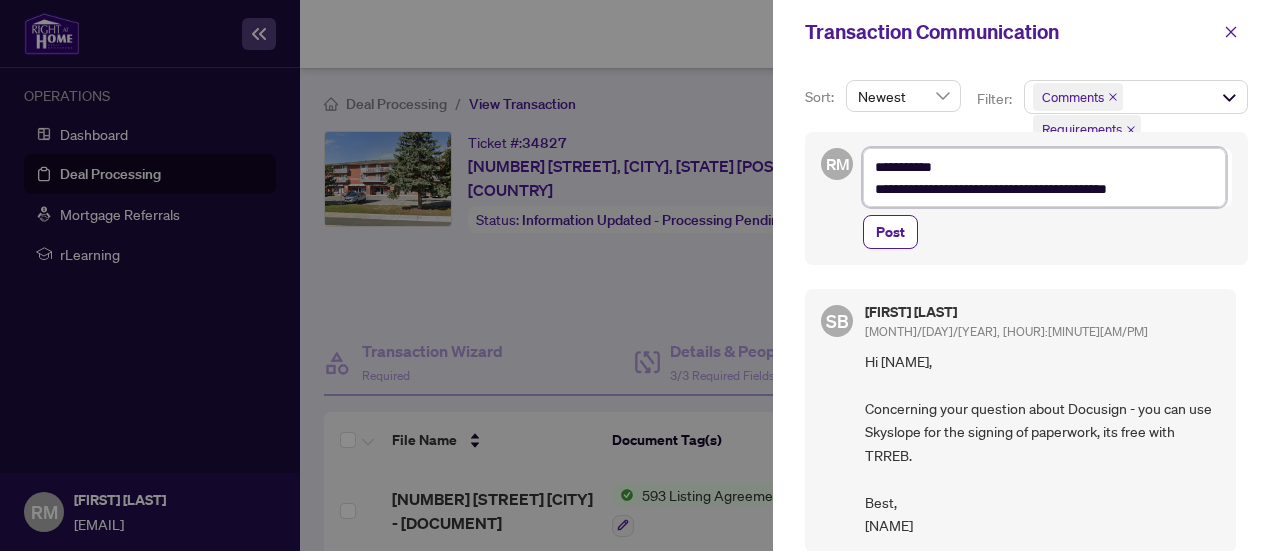 type on "**********" 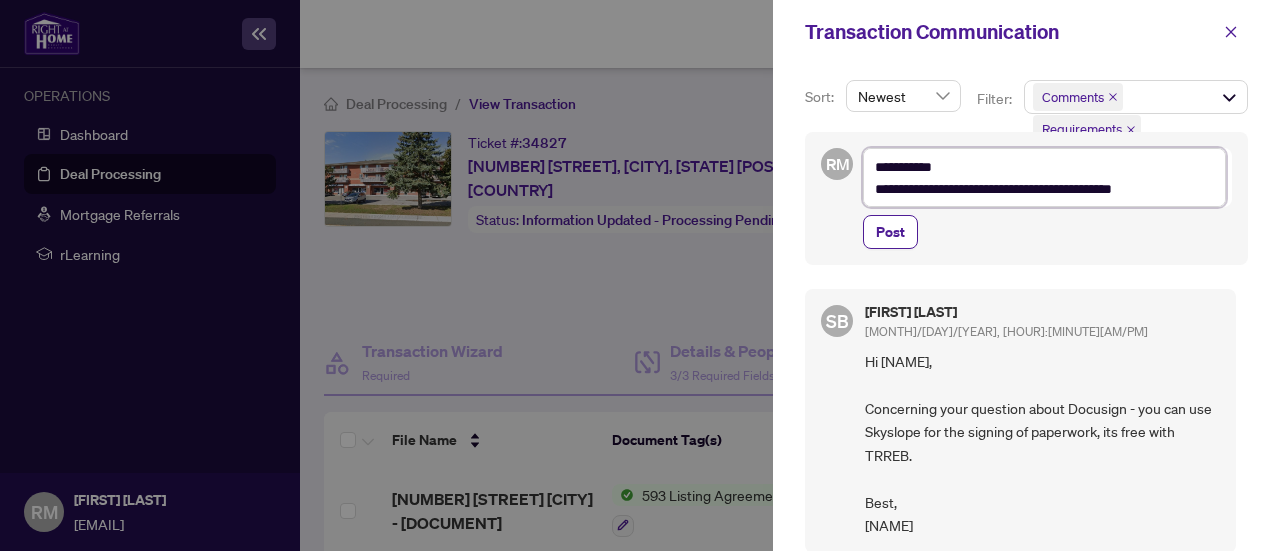 type on "**********" 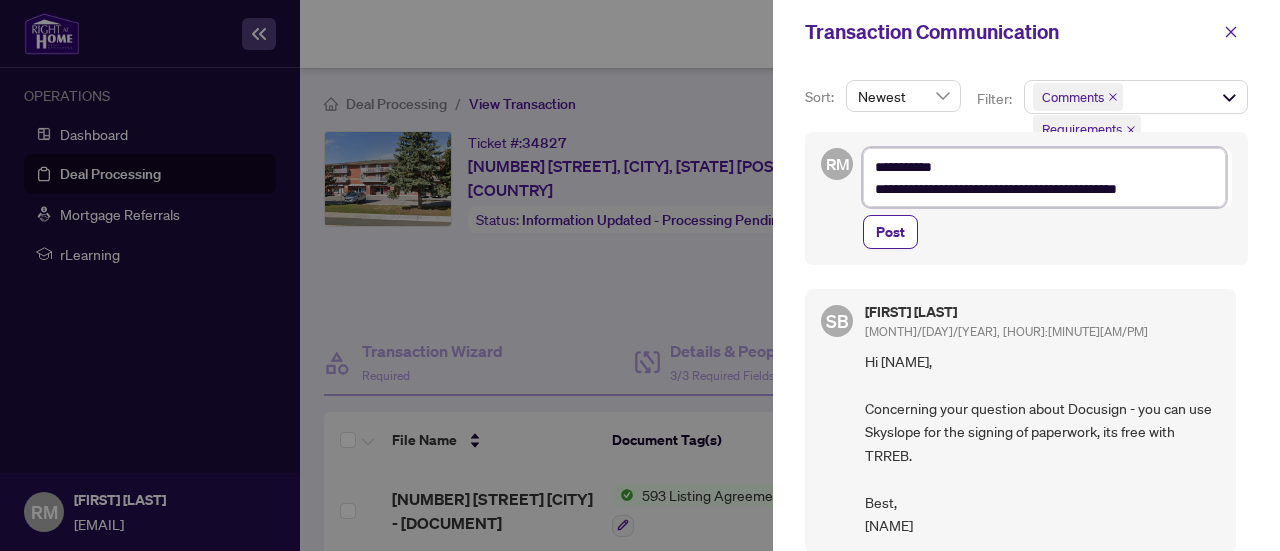 type on "**********" 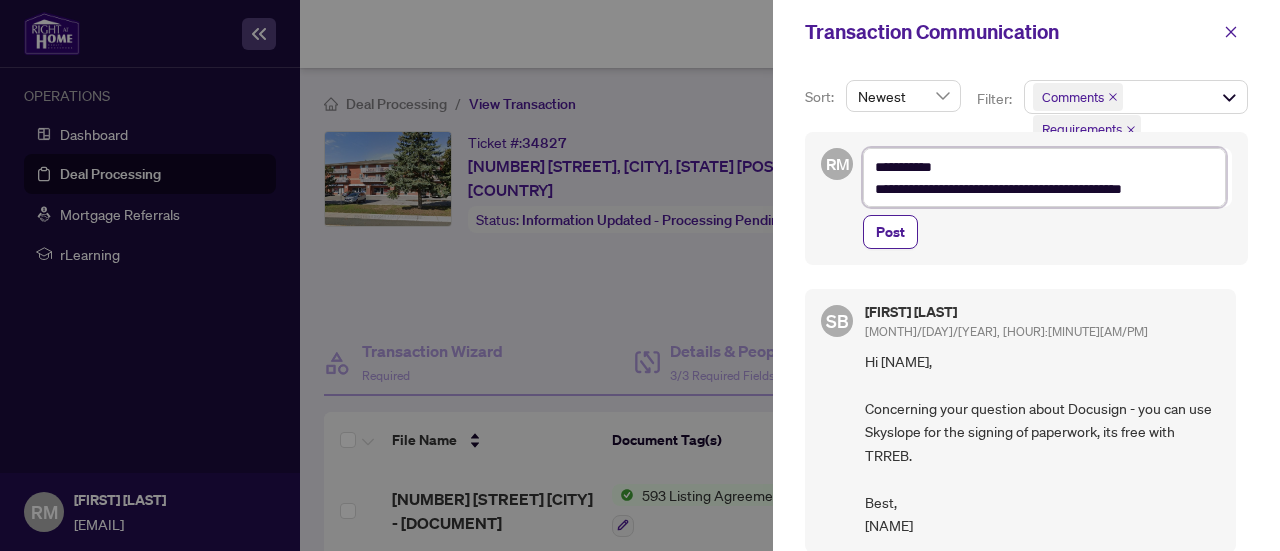 type on "**********" 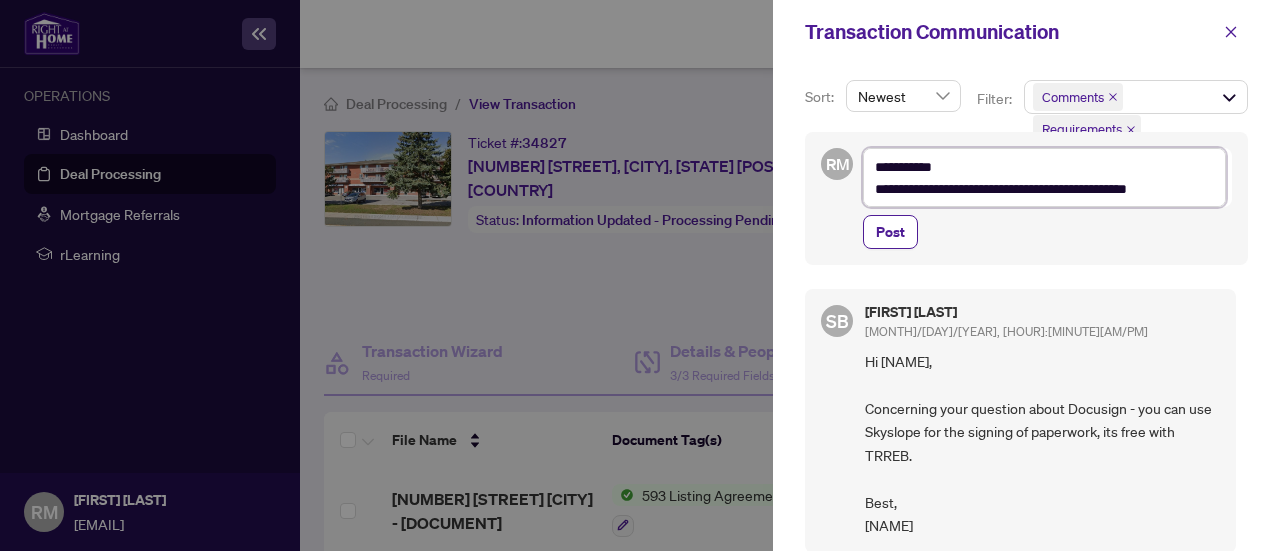 type on "**********" 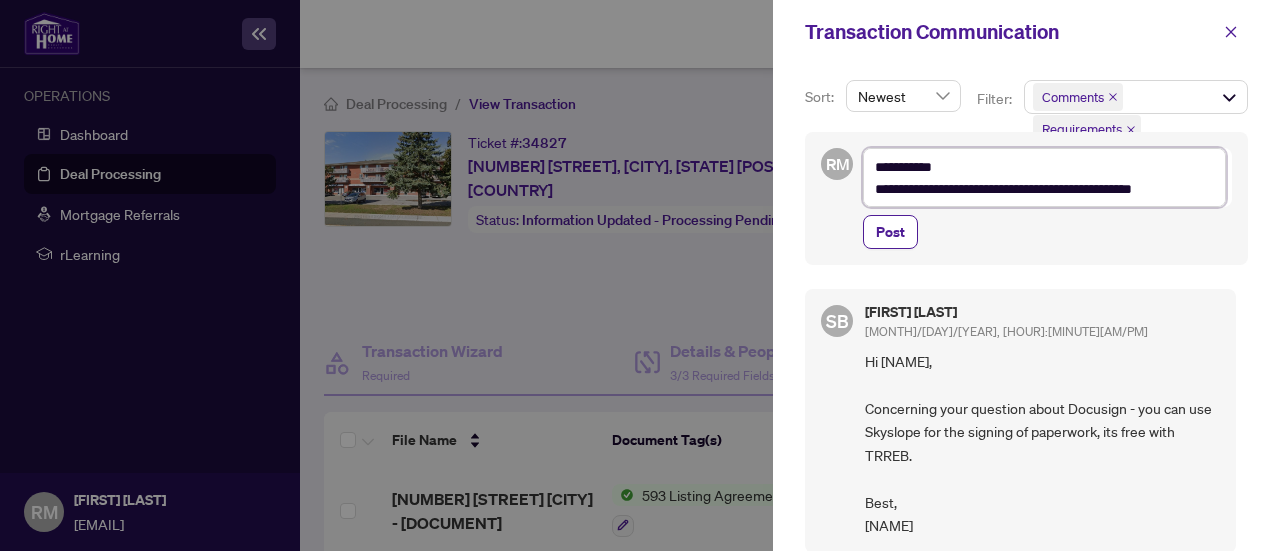 type on "**********" 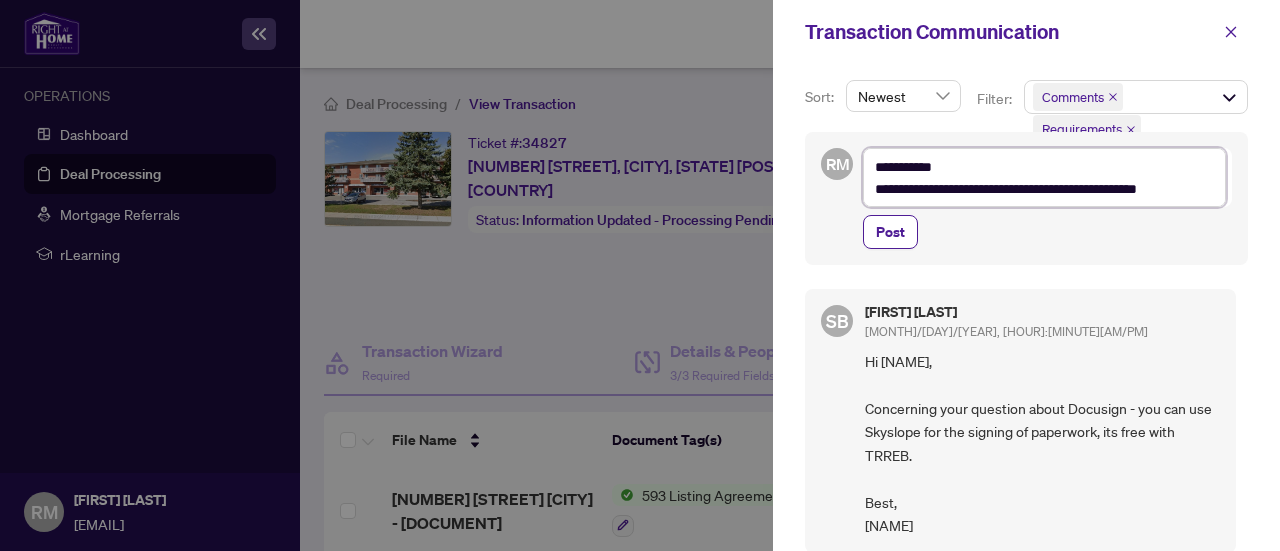 type on "**********" 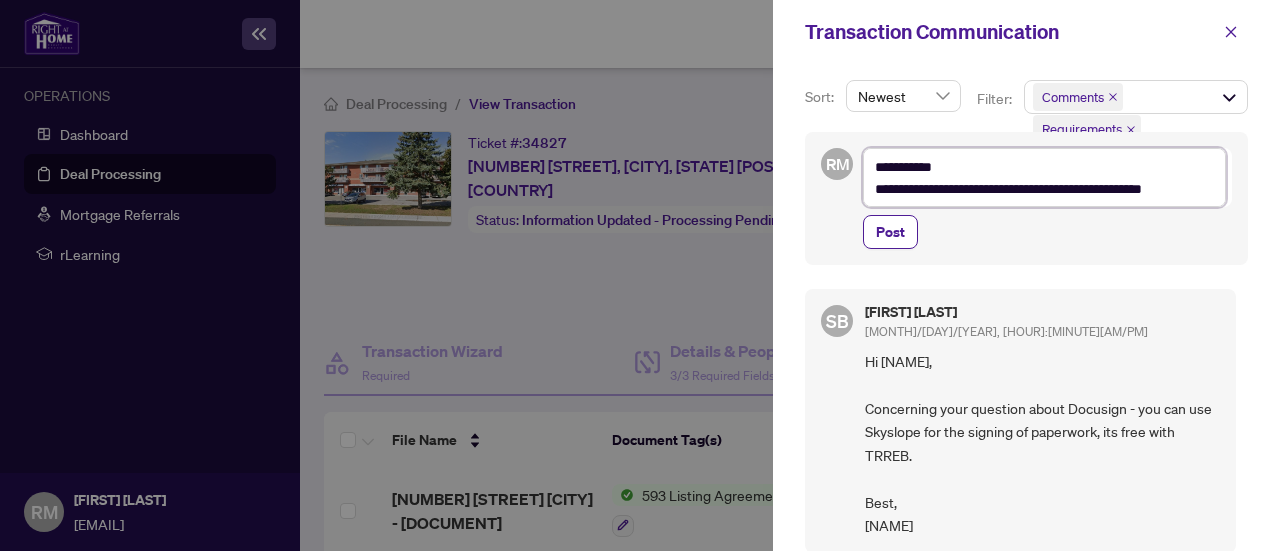 type on "**********" 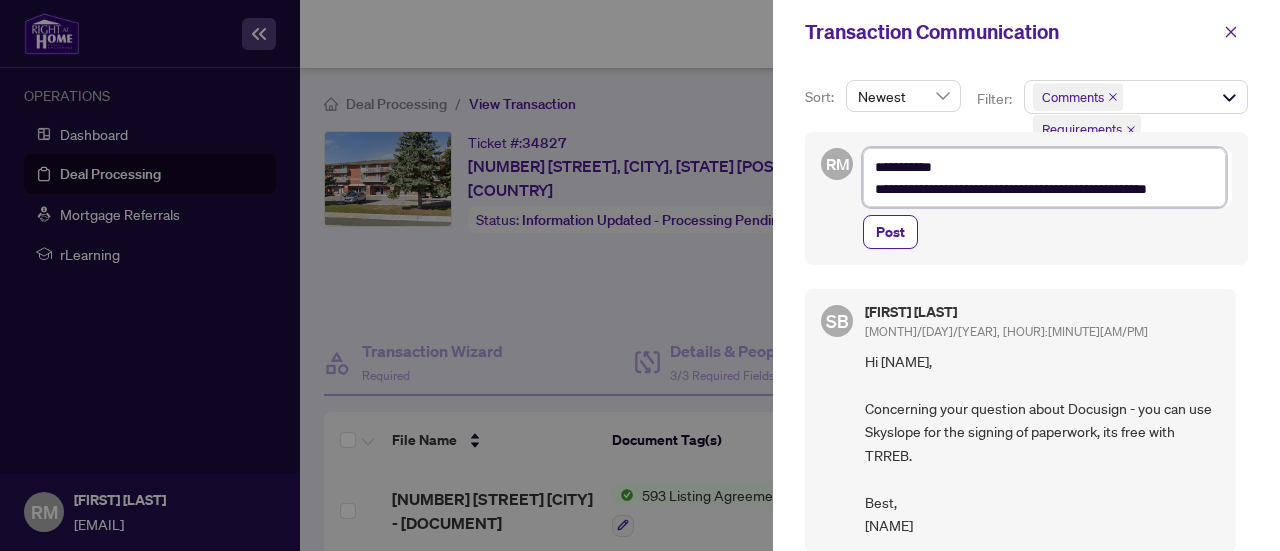type on "**********" 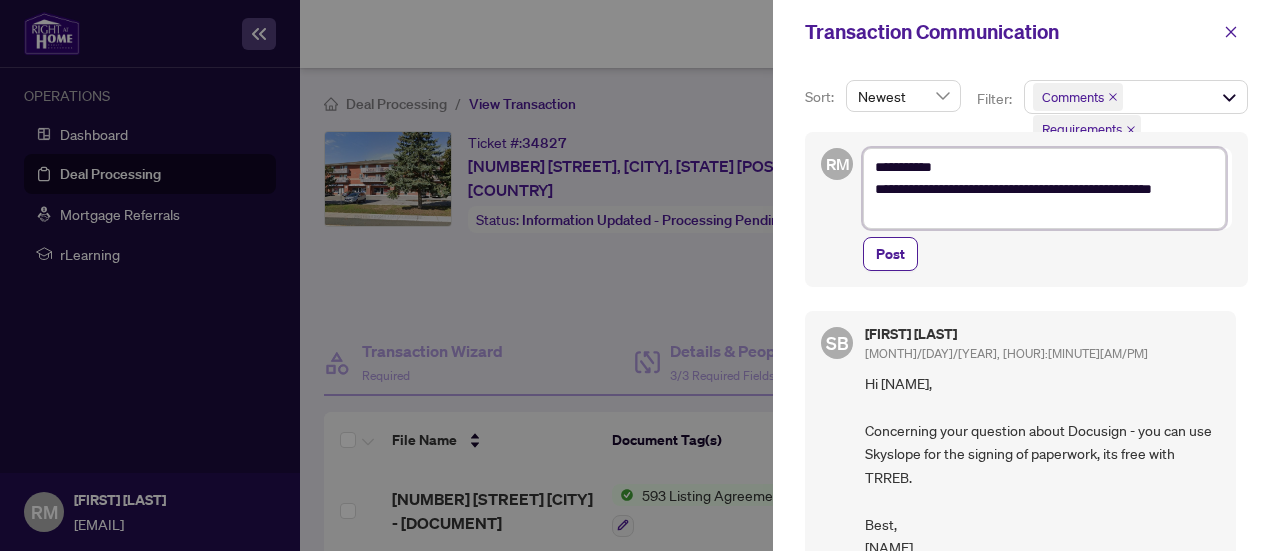 type on "**********" 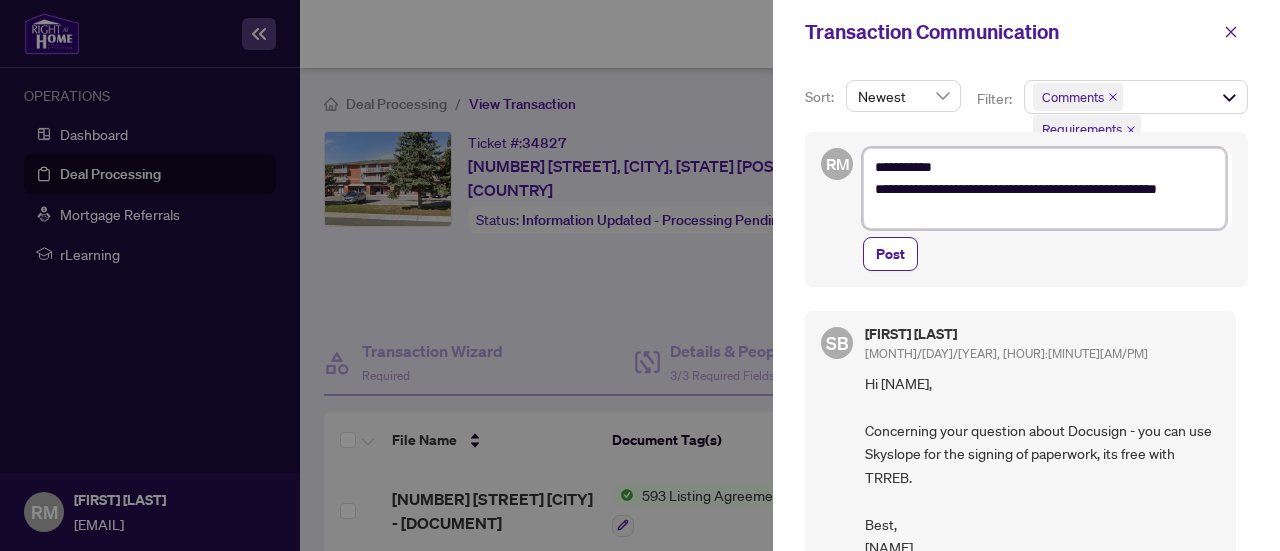 type on "**********" 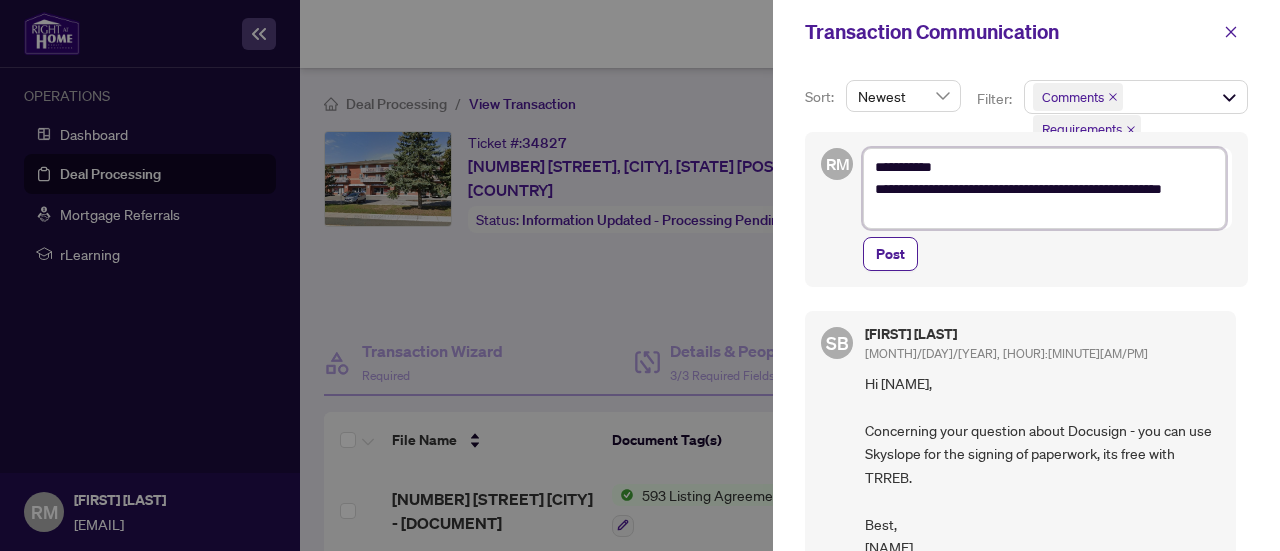 type on "**********" 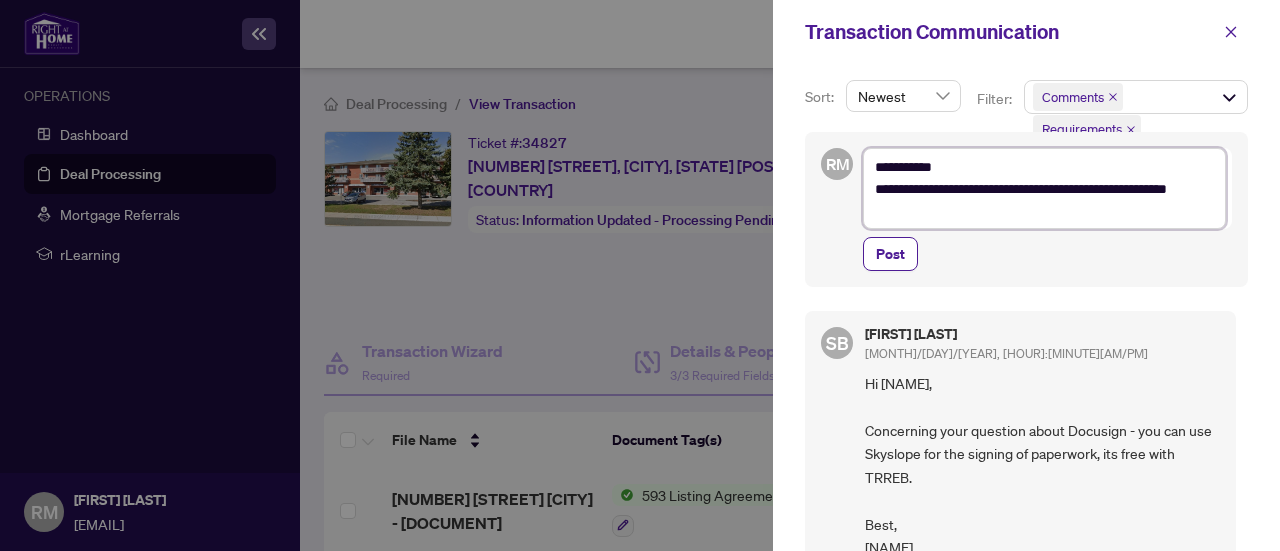 type on "**********" 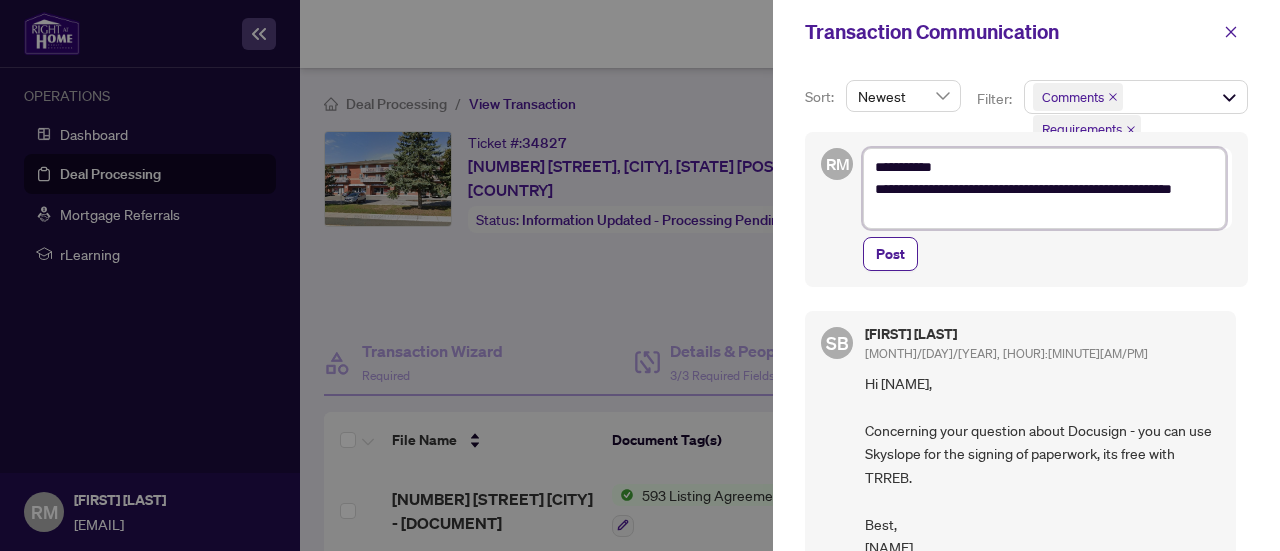 type on "**********" 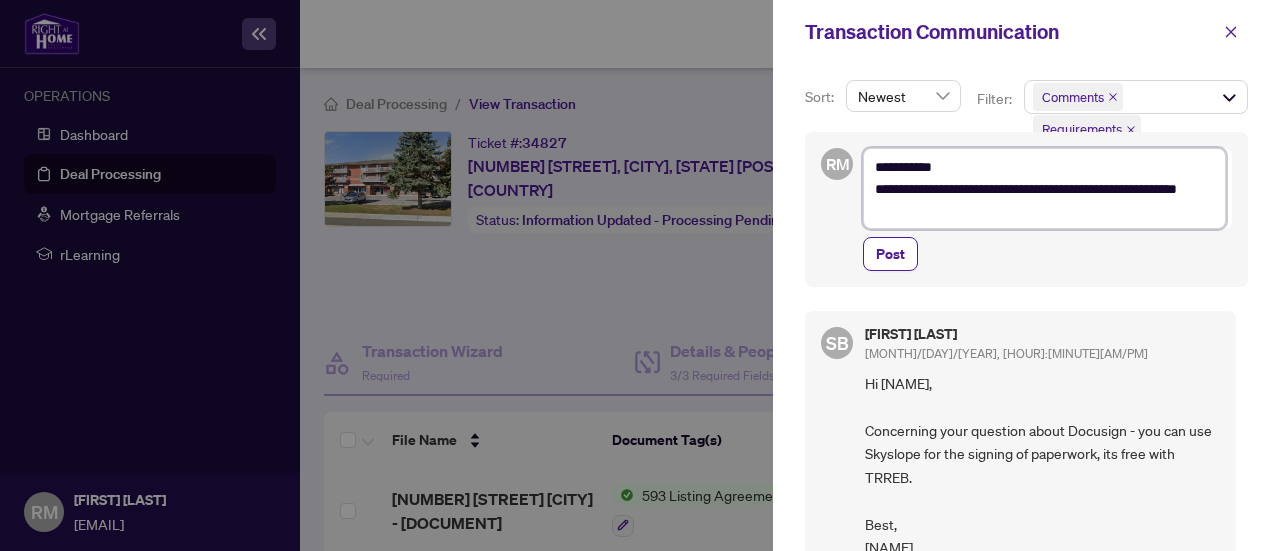 type on "**********" 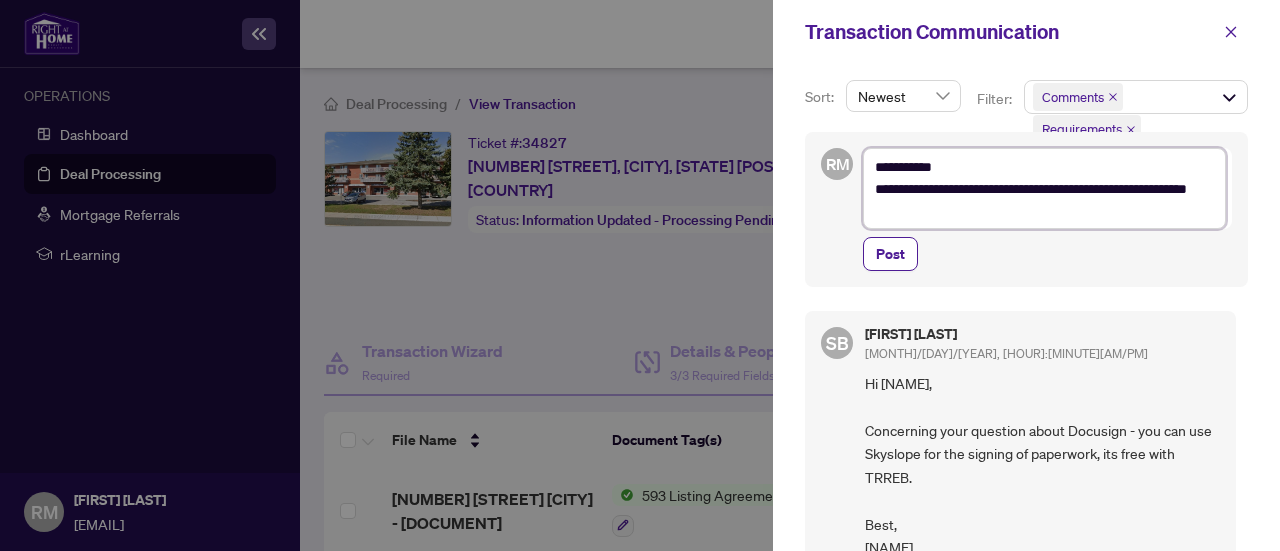 type on "**********" 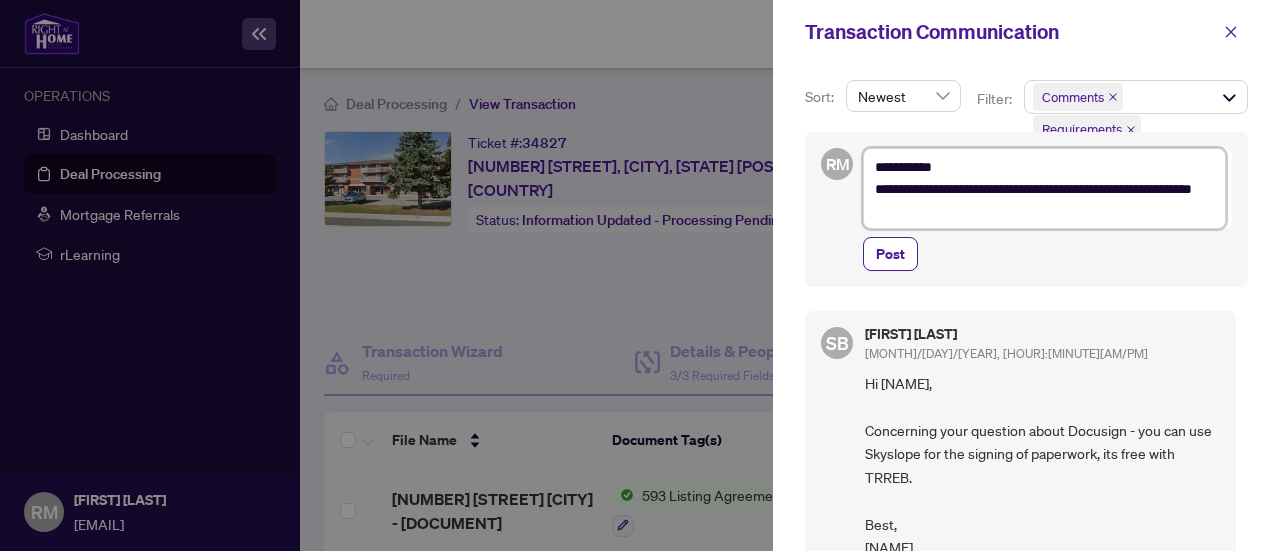 type on "**********" 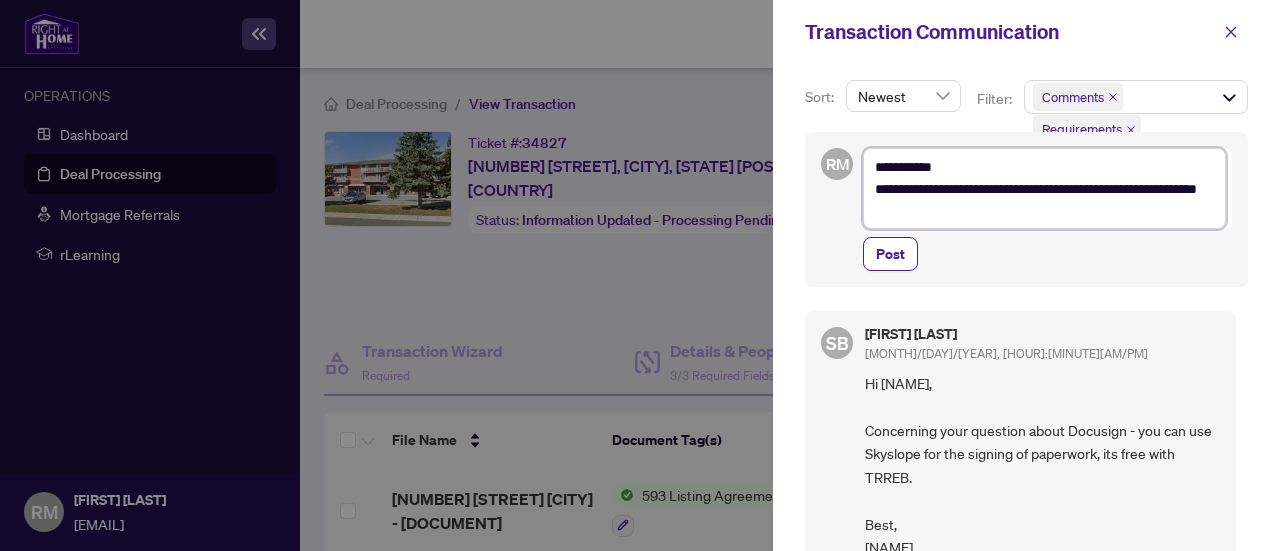 type on "**********" 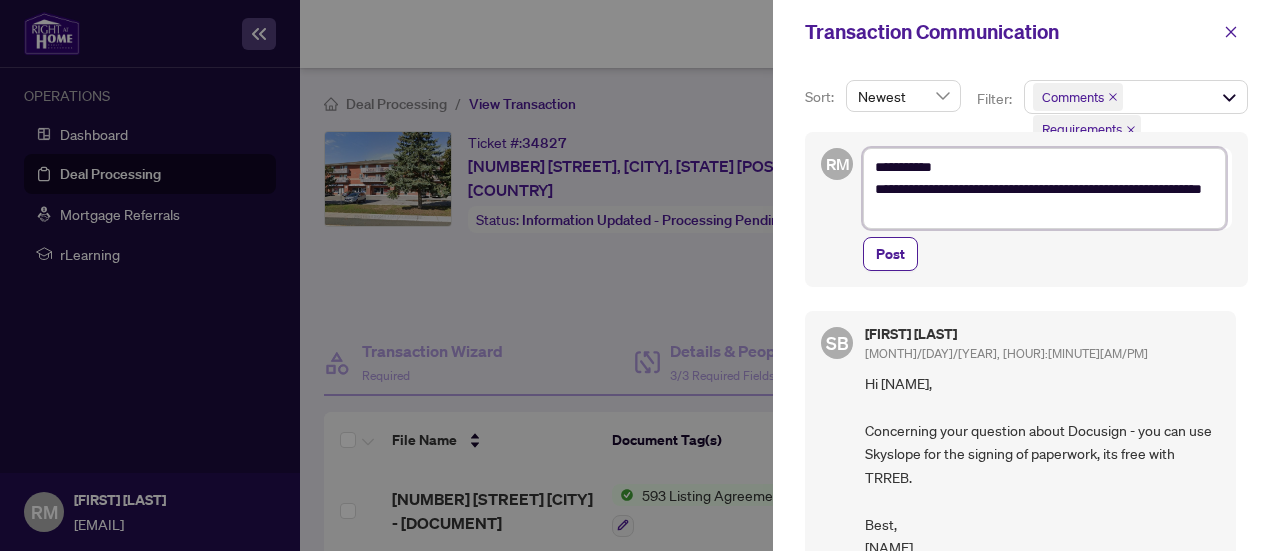 type on "**********" 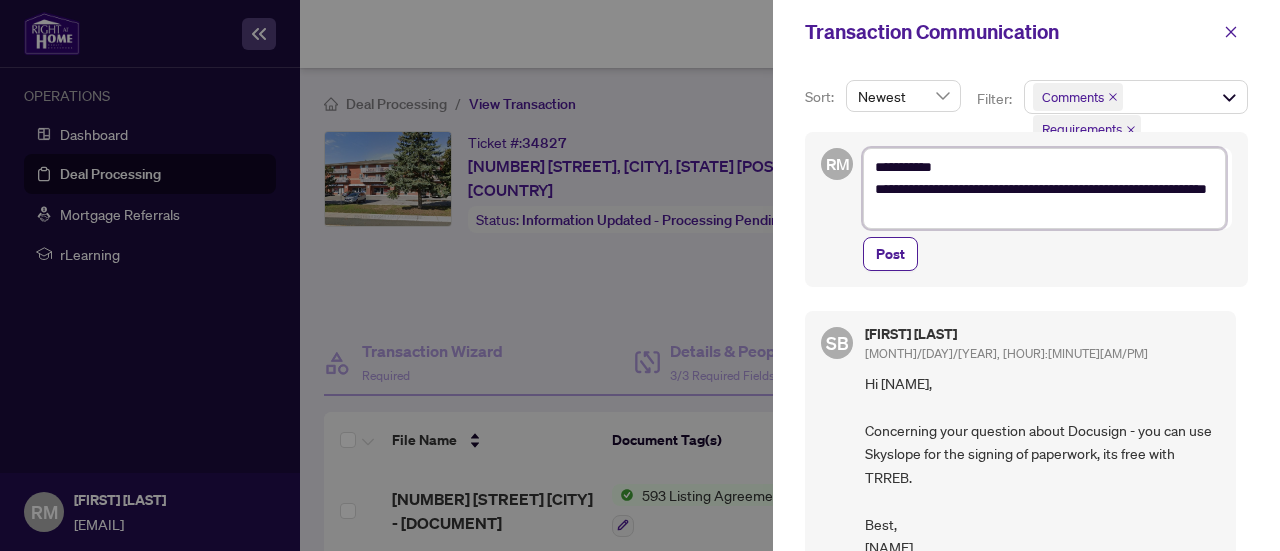 type on "**********" 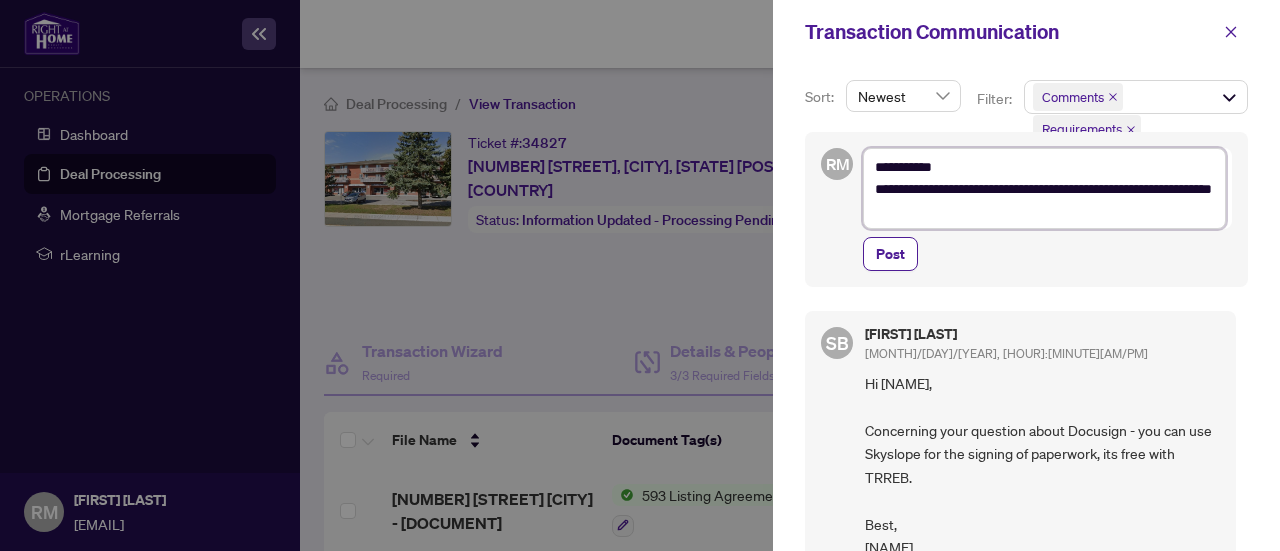 type on "**********" 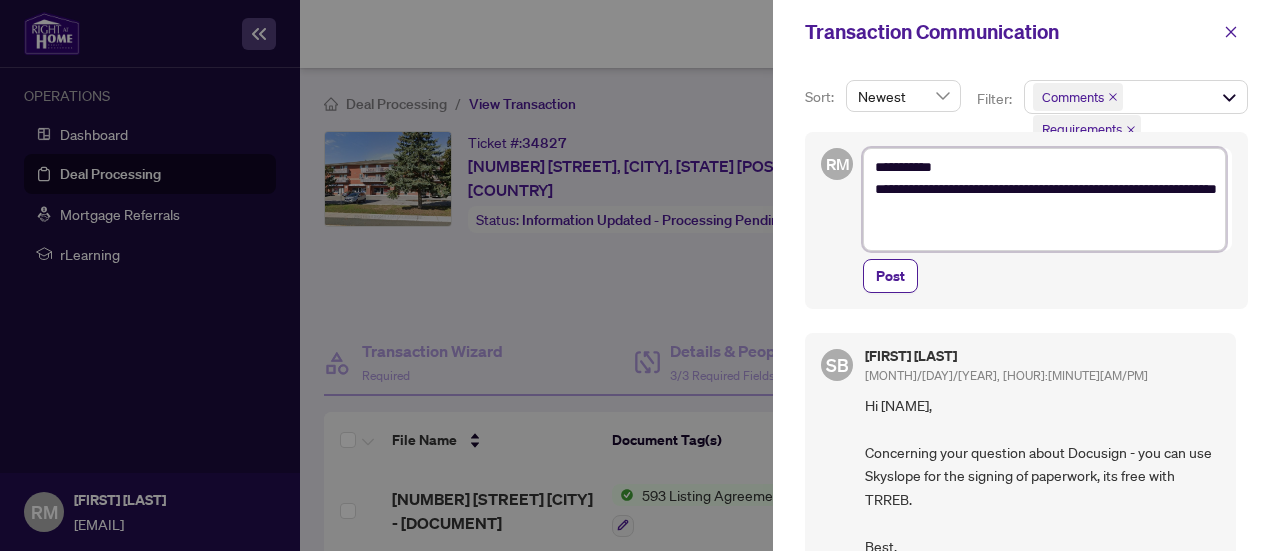 type on "**********" 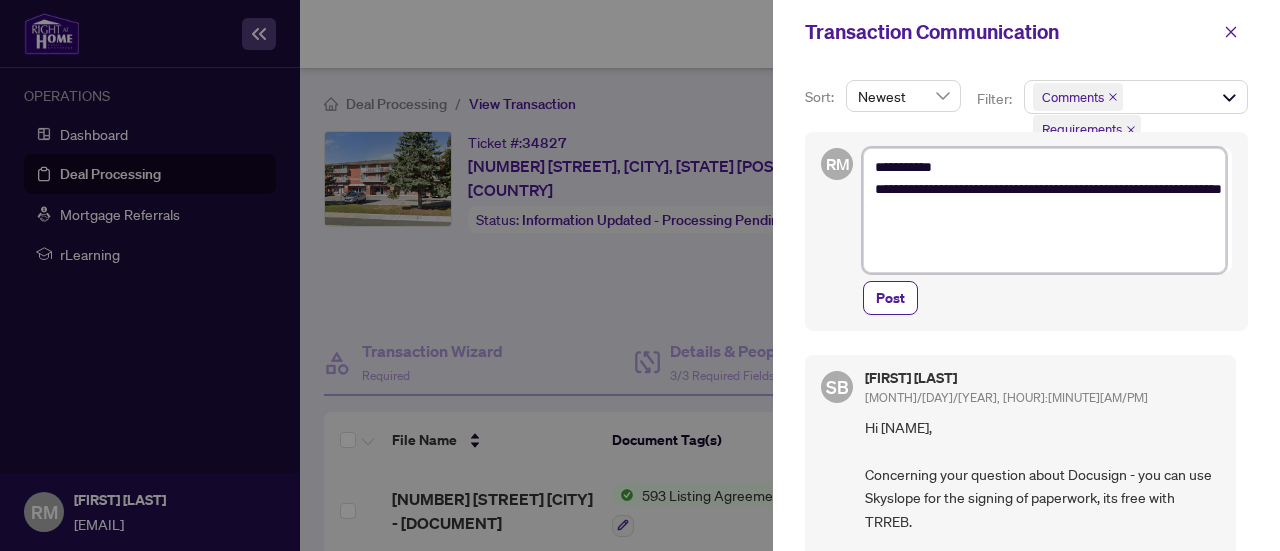 type on "**********" 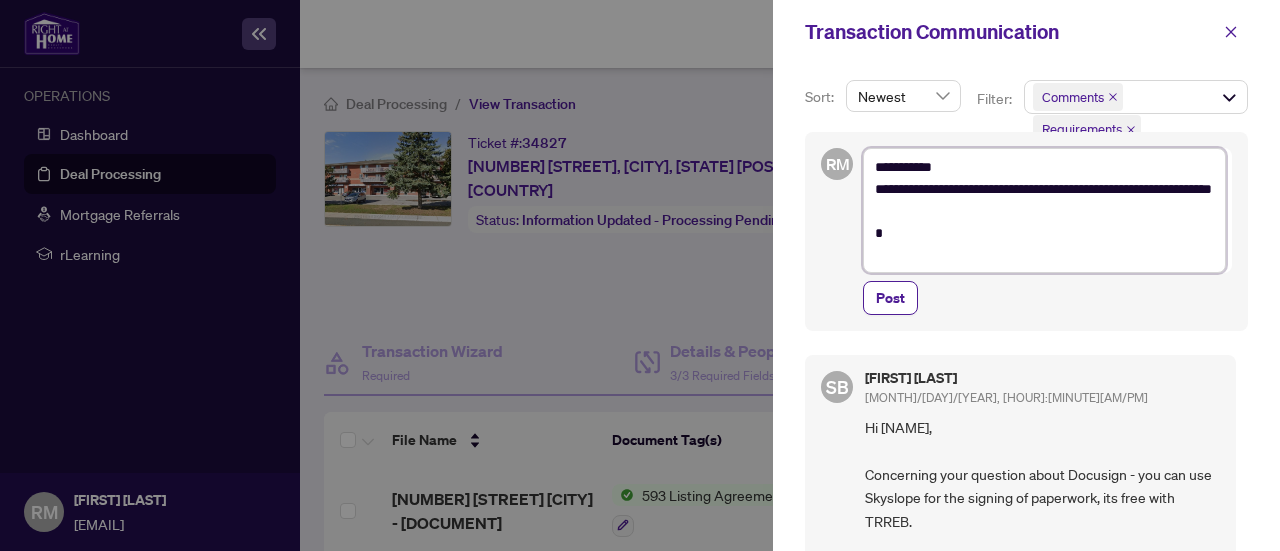 type on "**********" 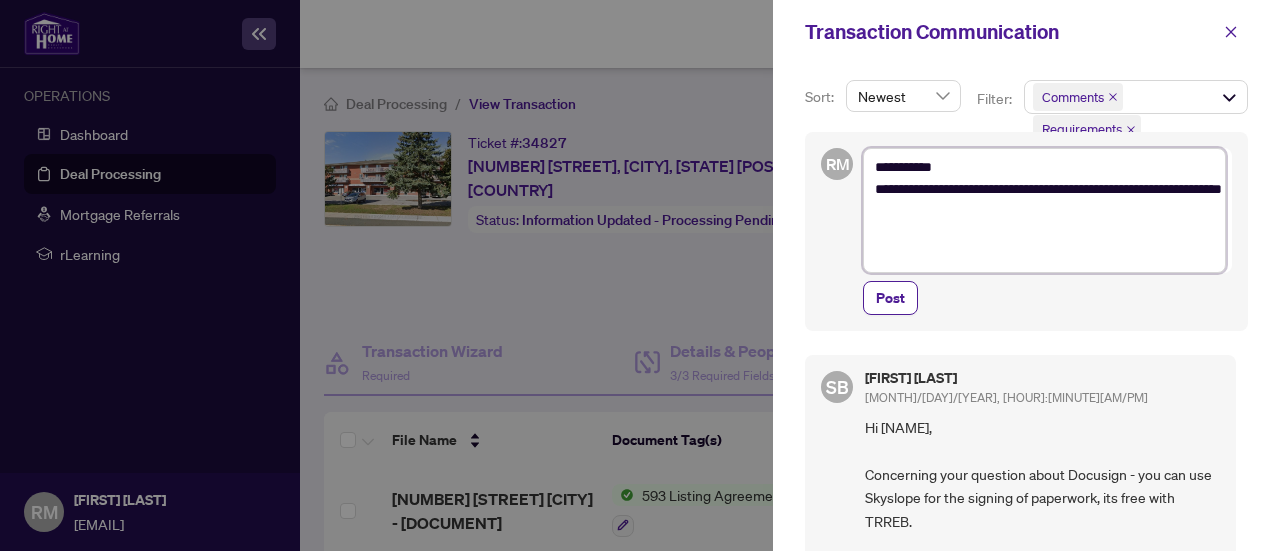 type on "**********" 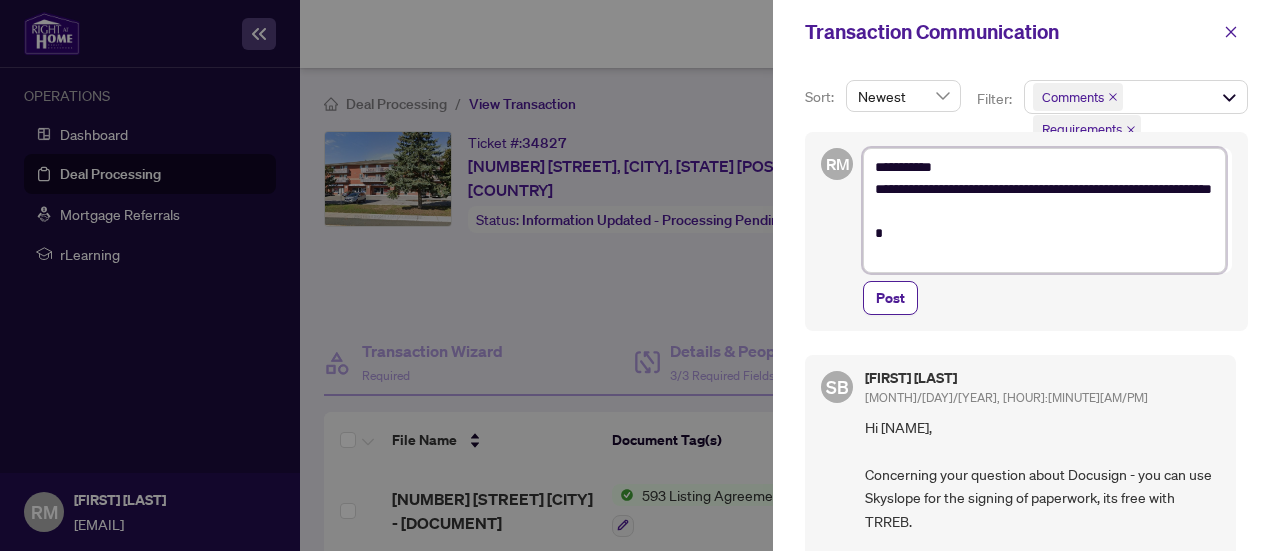 type on "**********" 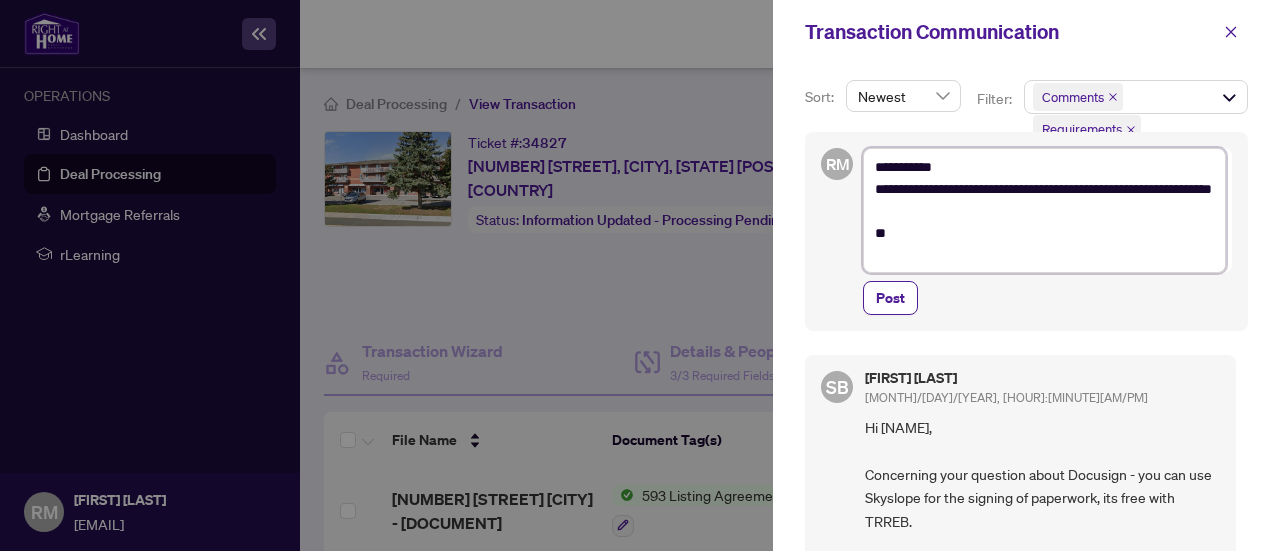 type on "**********" 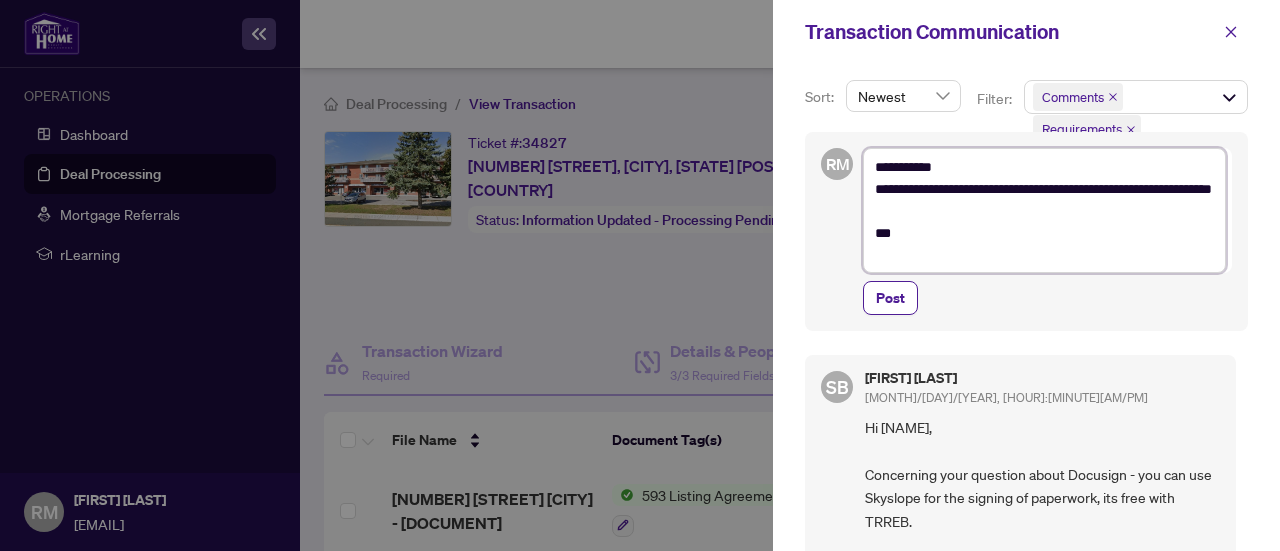 type on "**********" 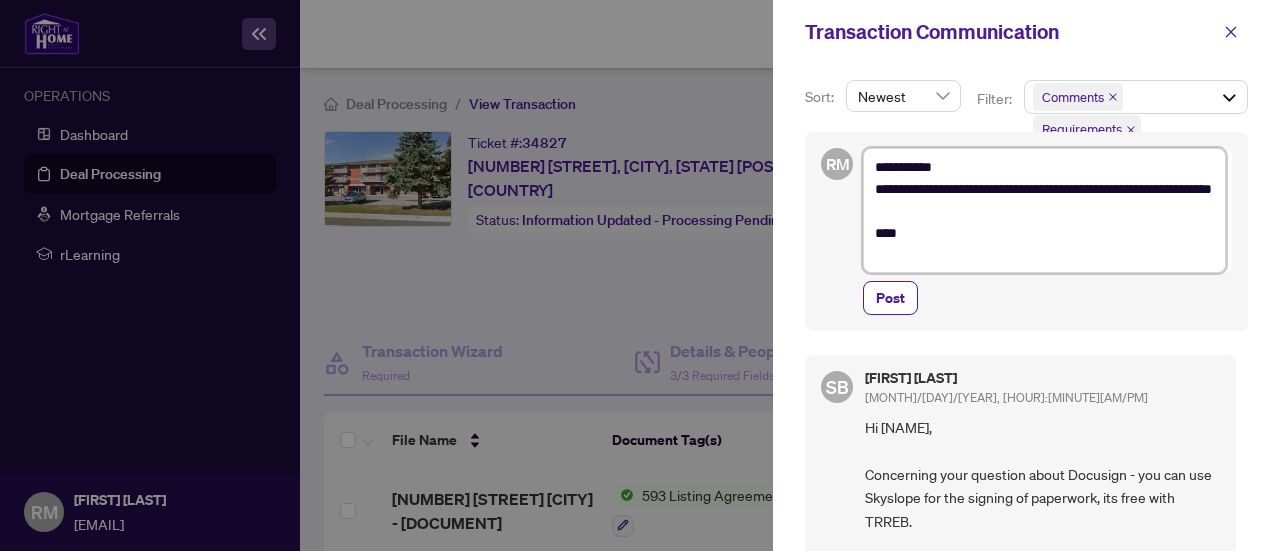 type on "**********" 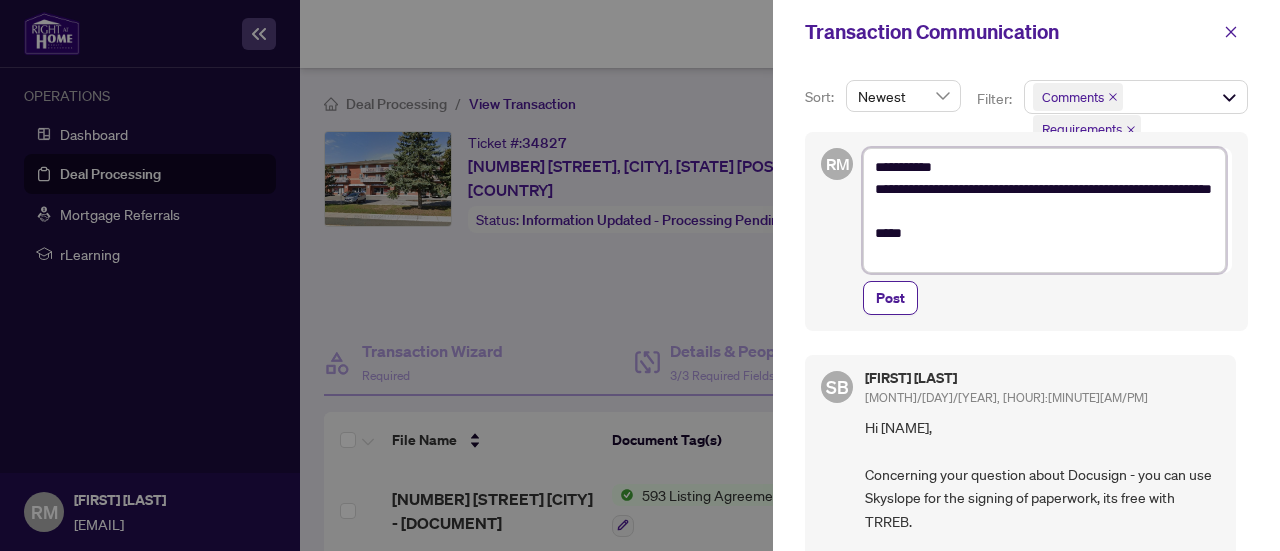 type on "**********" 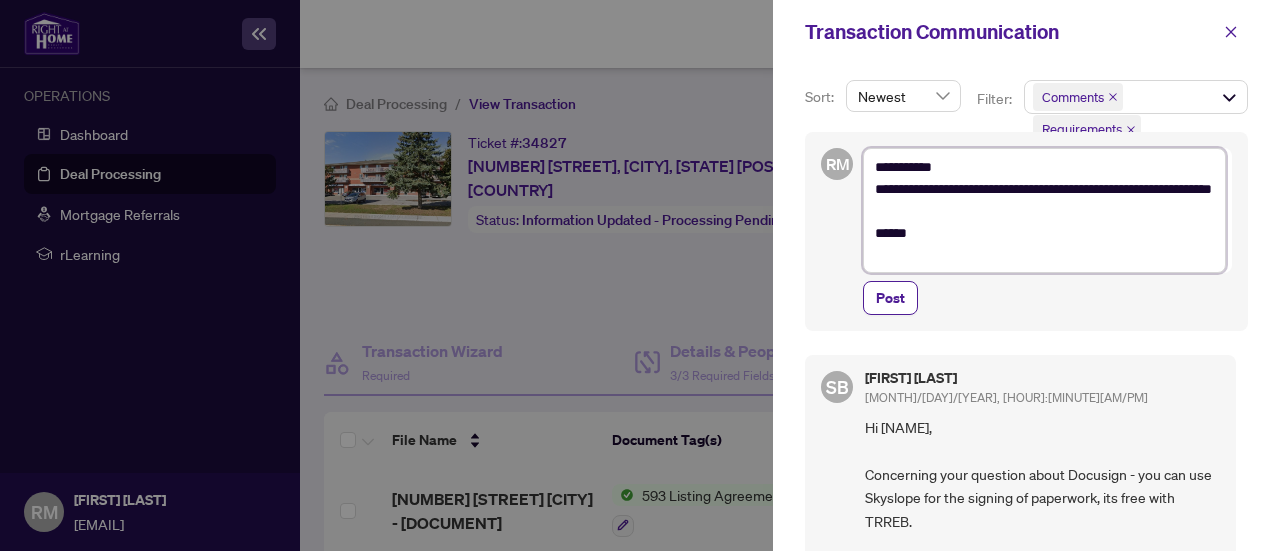 type on "**********" 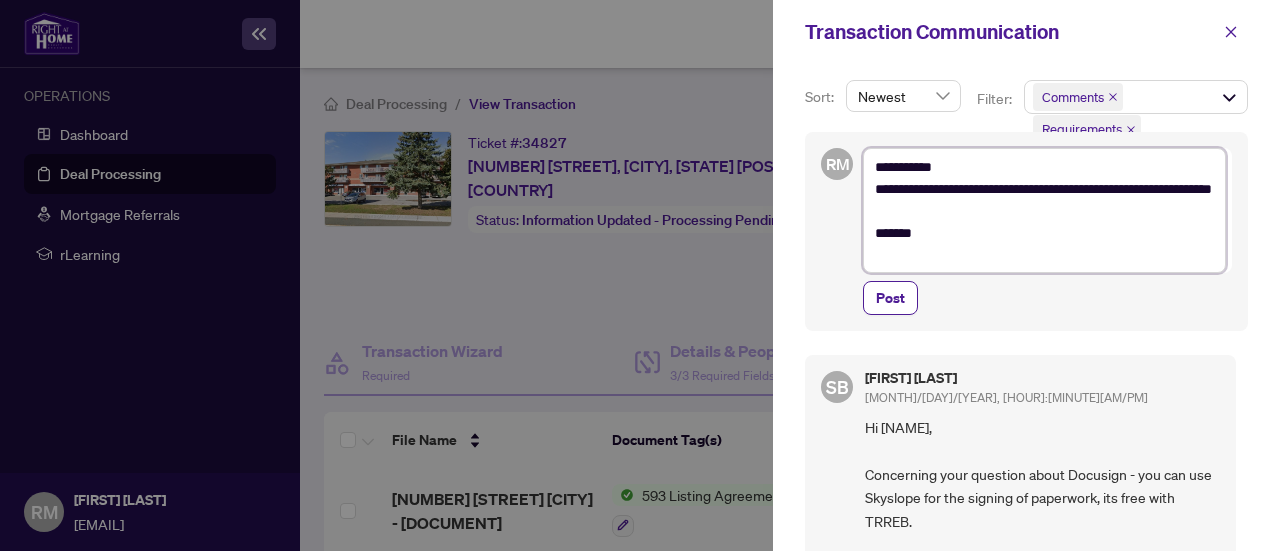 type on "**********" 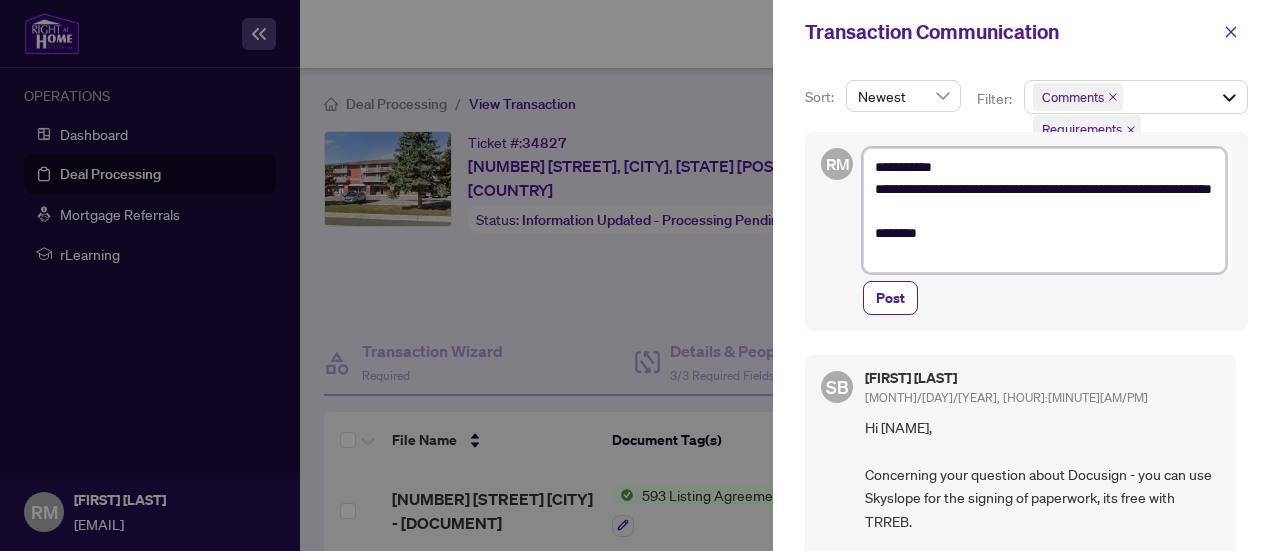 type 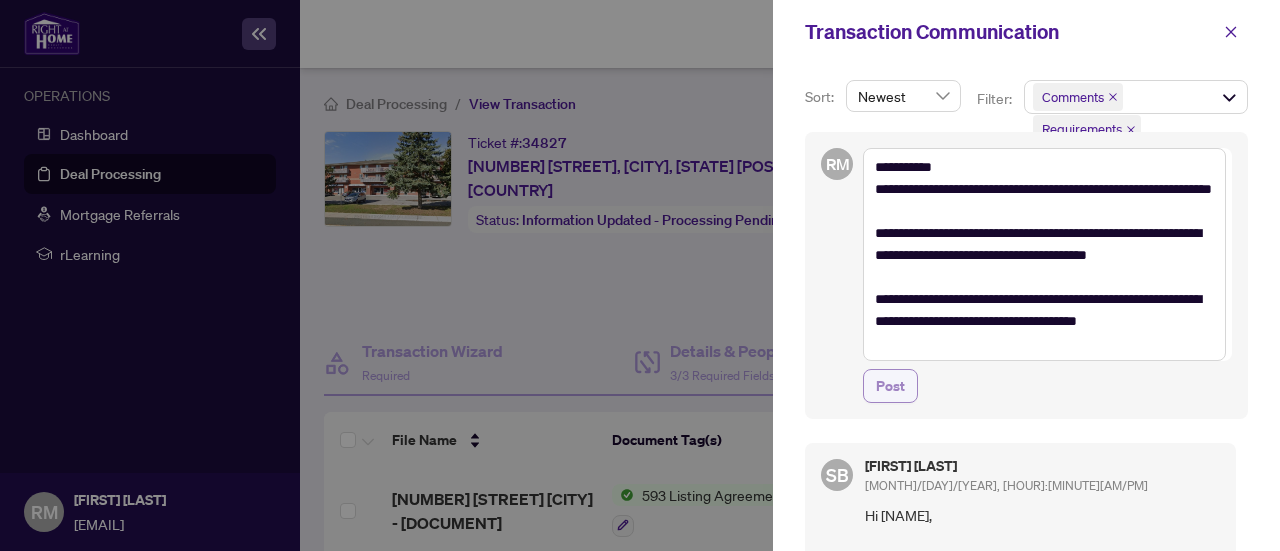 click on "Post" at bounding box center (890, 386) 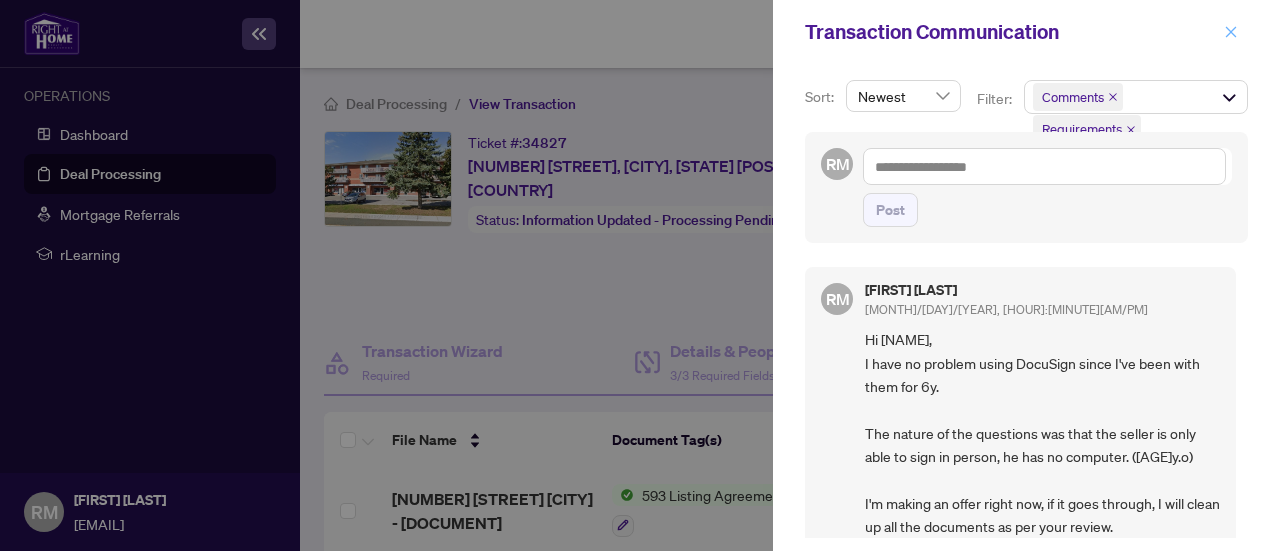 click 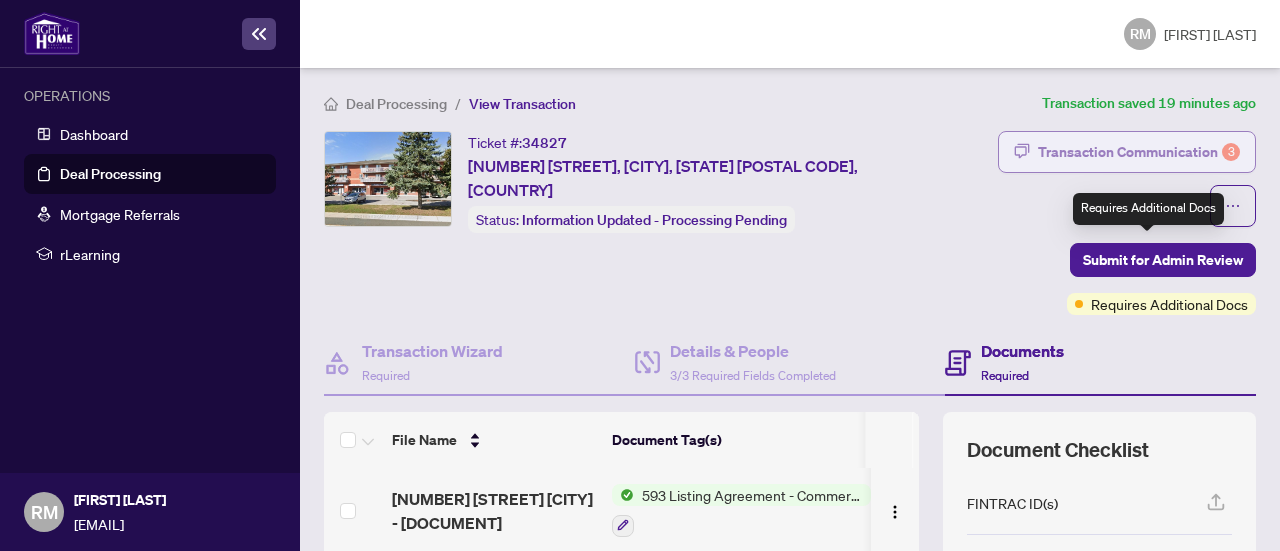 click on "Transaction Communication 3" at bounding box center [1139, 152] 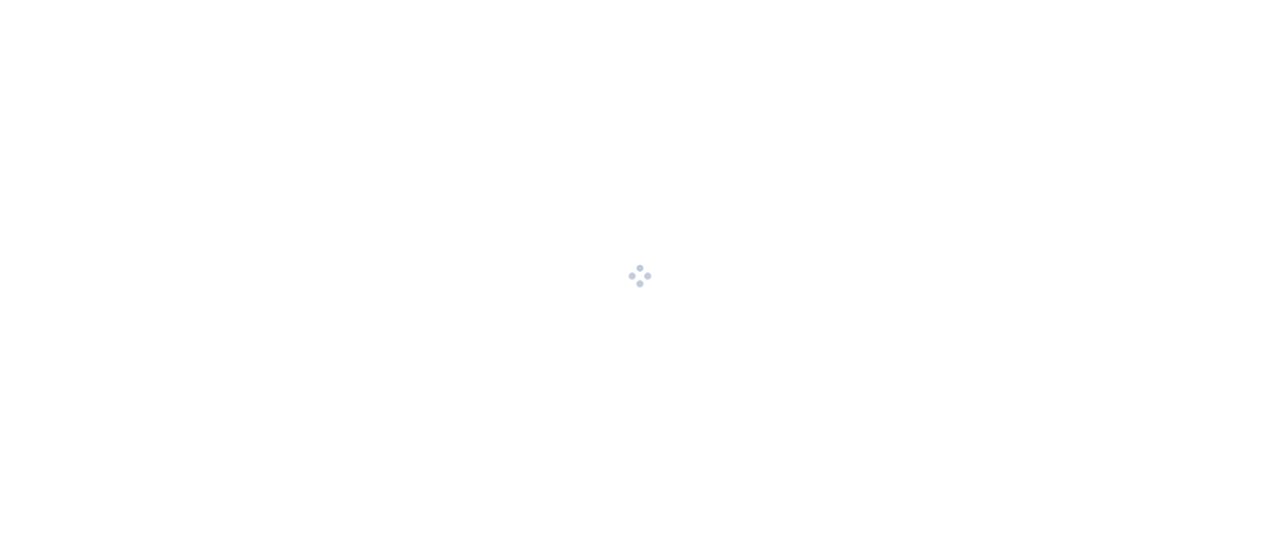 scroll, scrollTop: 0, scrollLeft: 0, axis: both 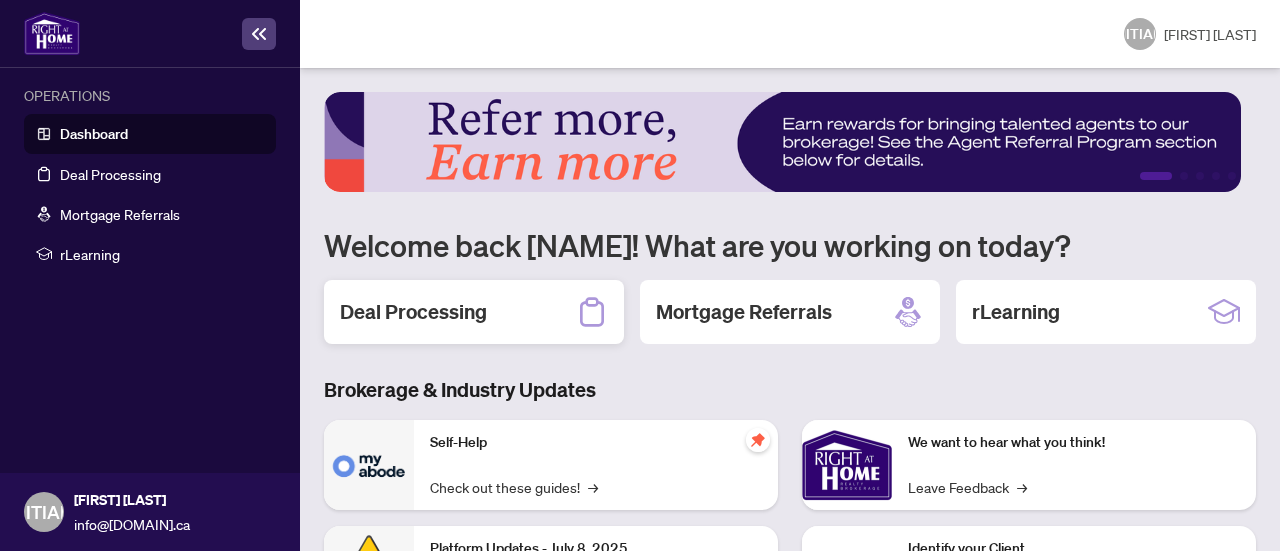 click on "Deal Processing" at bounding box center (413, 312) 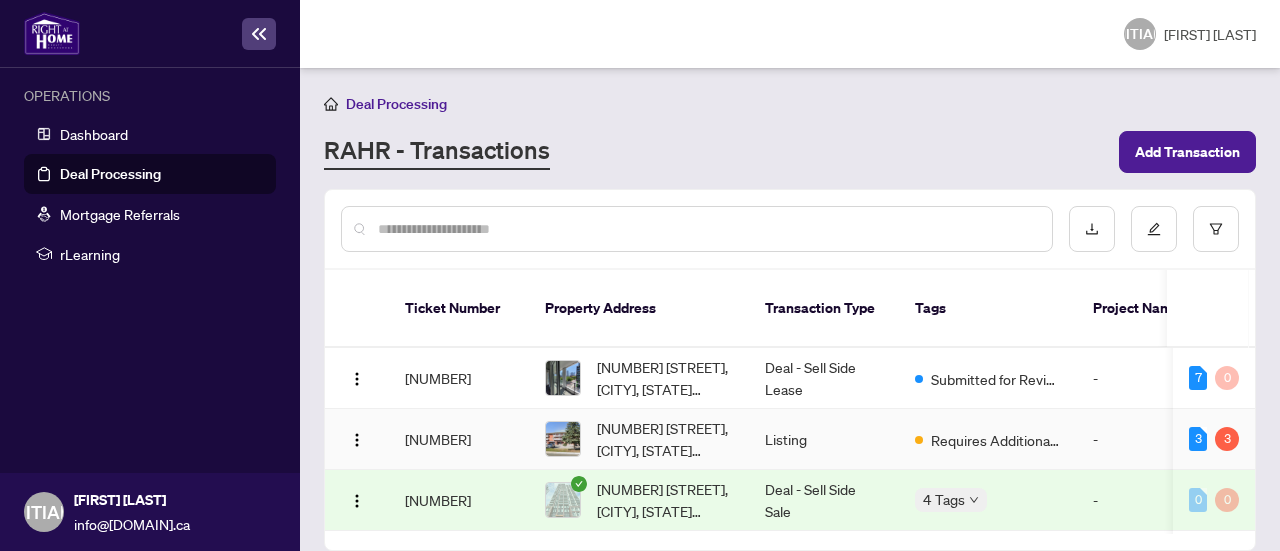 click on "Requires Additional Docs" at bounding box center [996, 440] 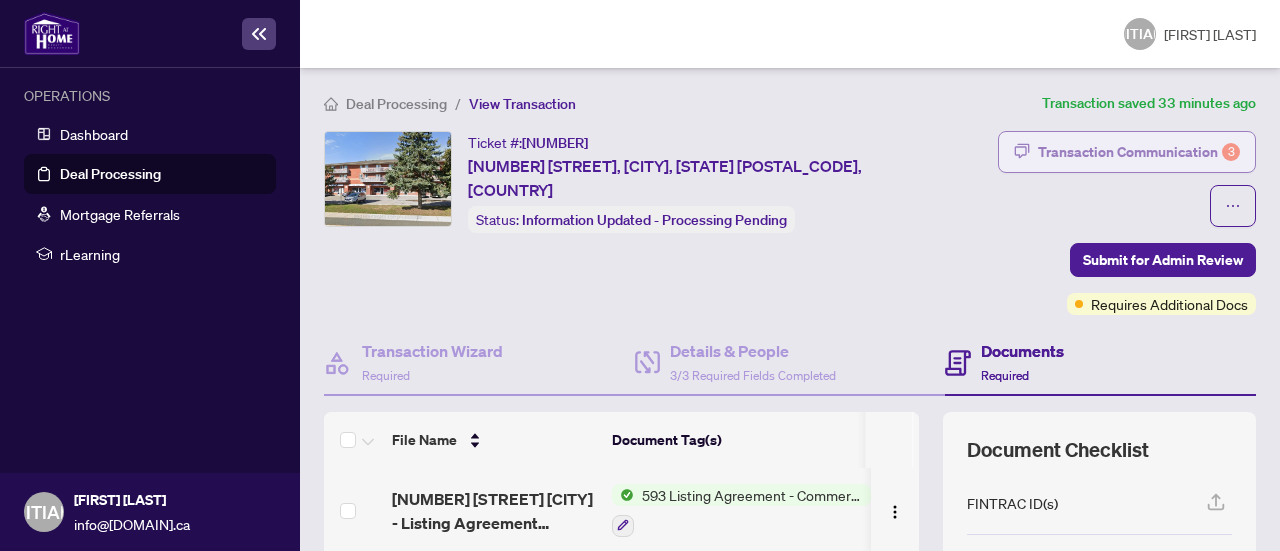 click on "Transaction Communication 3" at bounding box center [1139, 152] 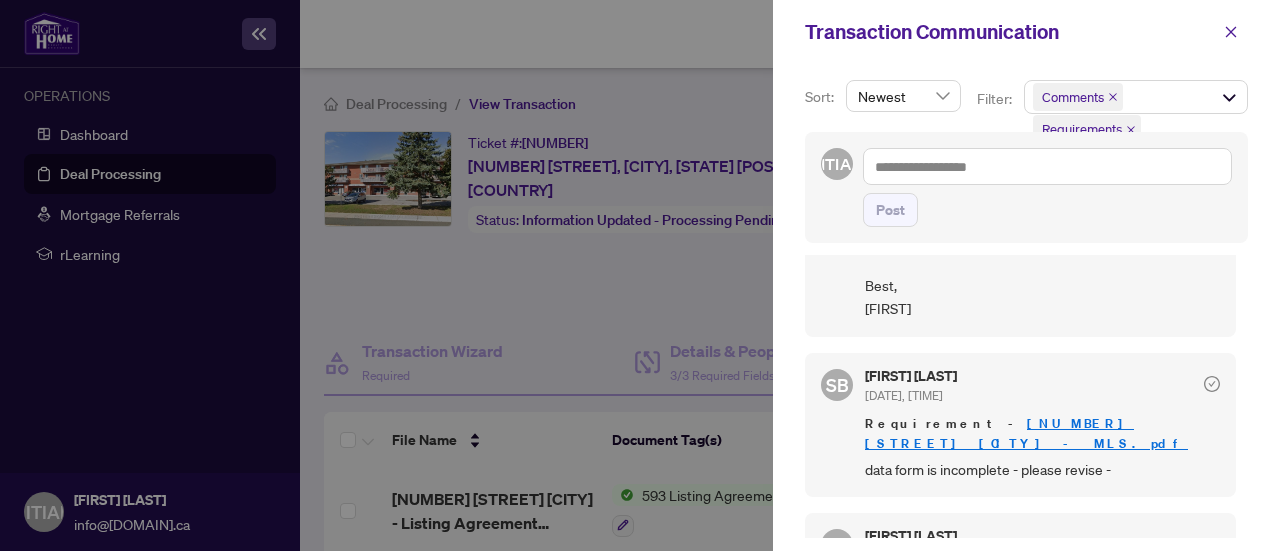 scroll, scrollTop: 499, scrollLeft: 0, axis: vertical 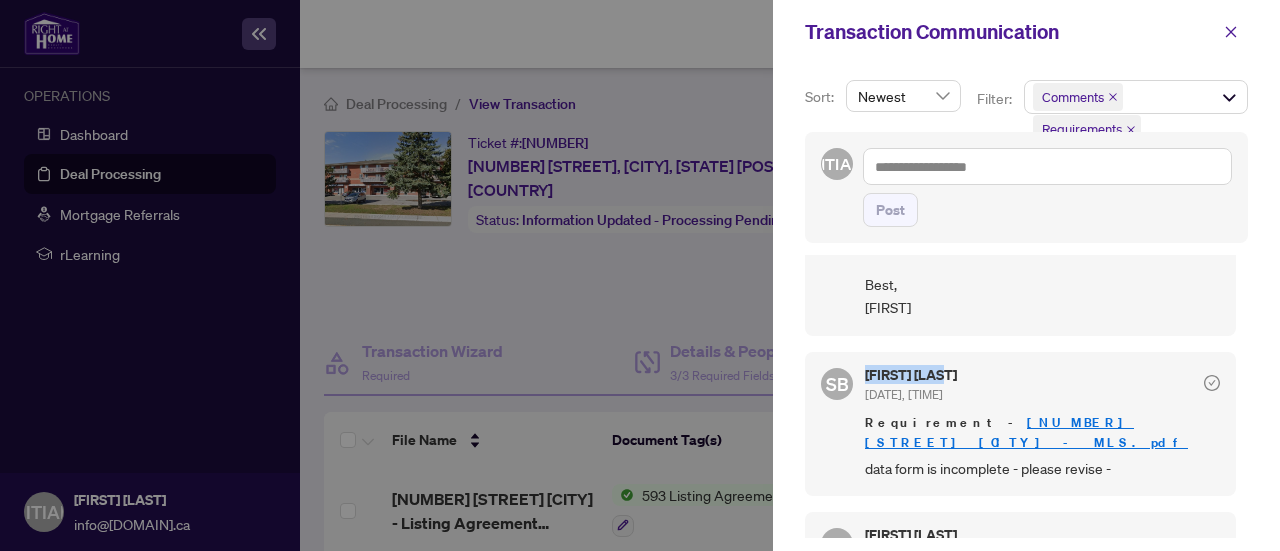 drag, startPoint x: 864, startPoint y: 368, endPoint x: 942, endPoint y: 362, distance: 78.23043 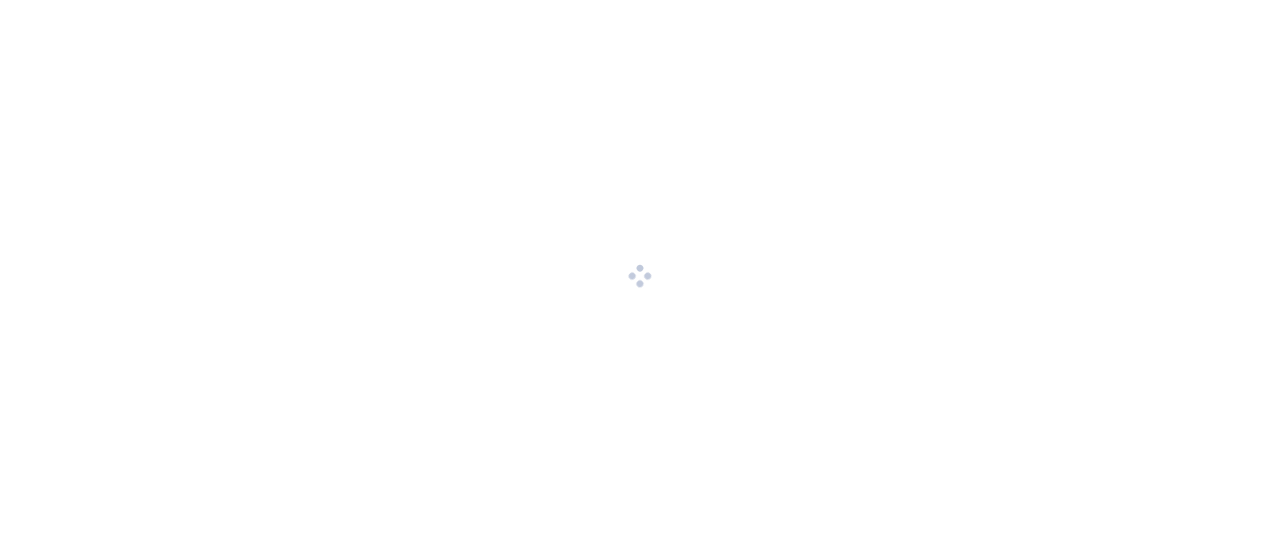 scroll, scrollTop: 0, scrollLeft: 0, axis: both 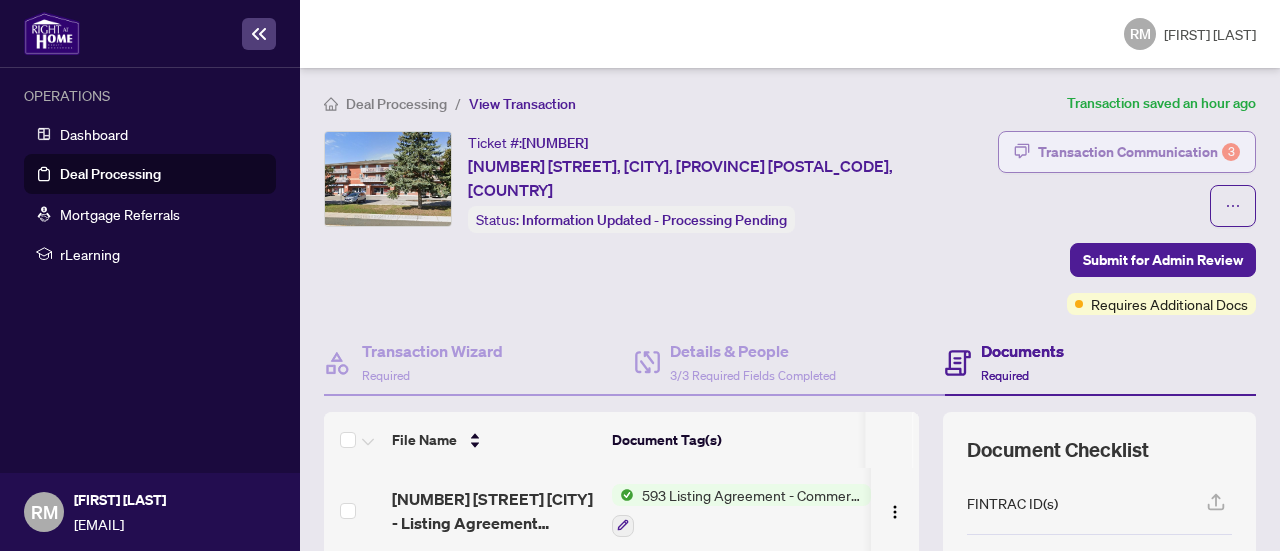 click on "Transaction Communication 3" at bounding box center [1139, 152] 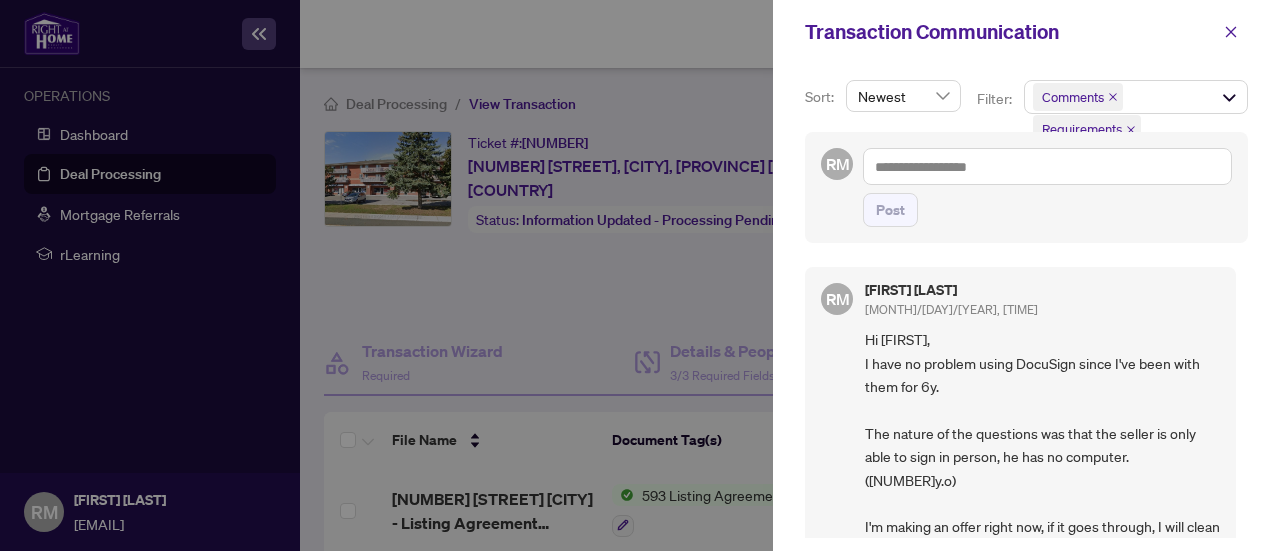 click at bounding box center (640, 275) 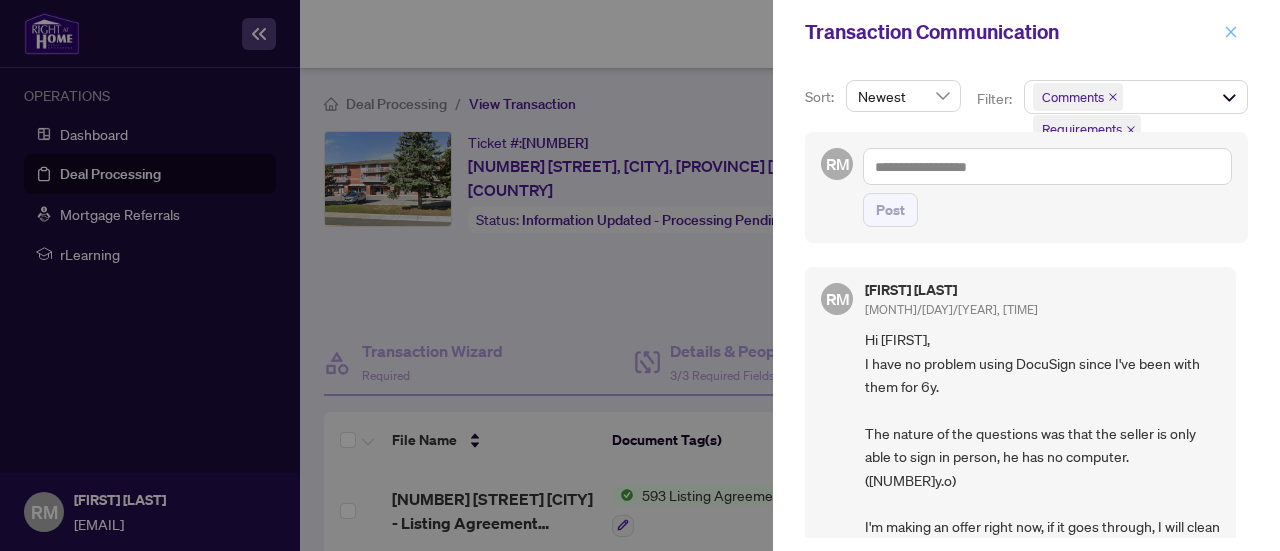 click at bounding box center (1231, 32) 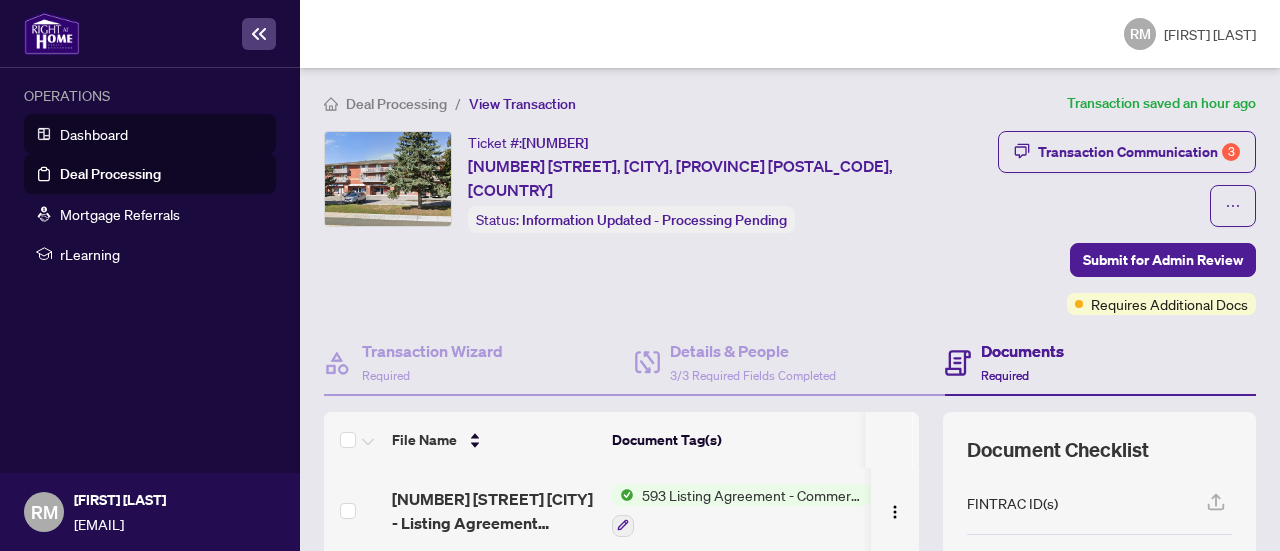 click on "Dashboard" at bounding box center [94, 134] 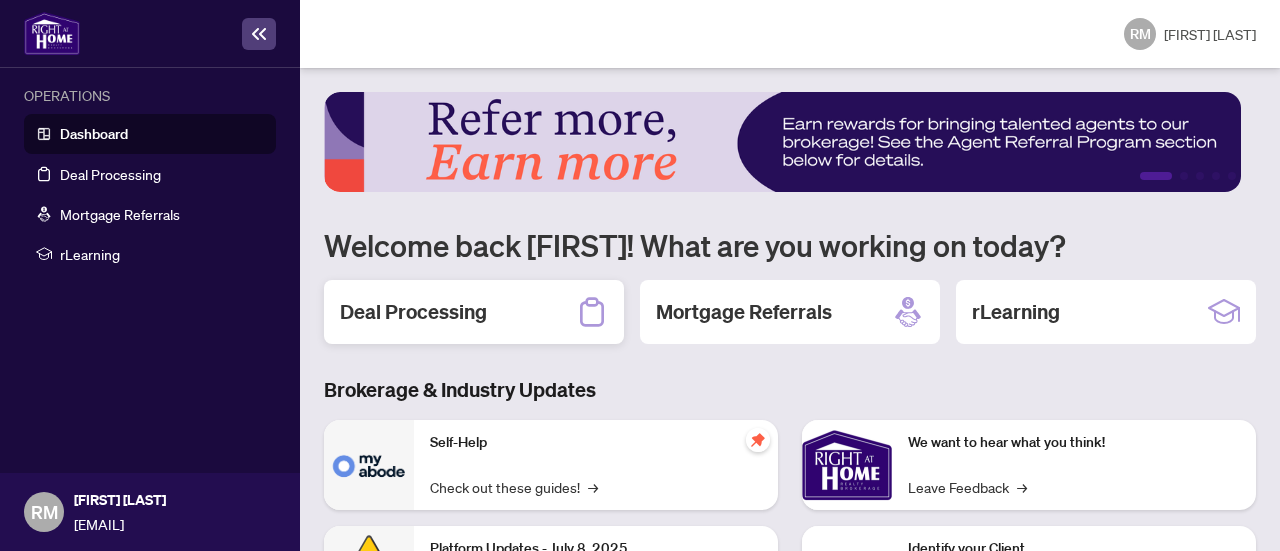 click on "Deal Processing" at bounding box center (413, 312) 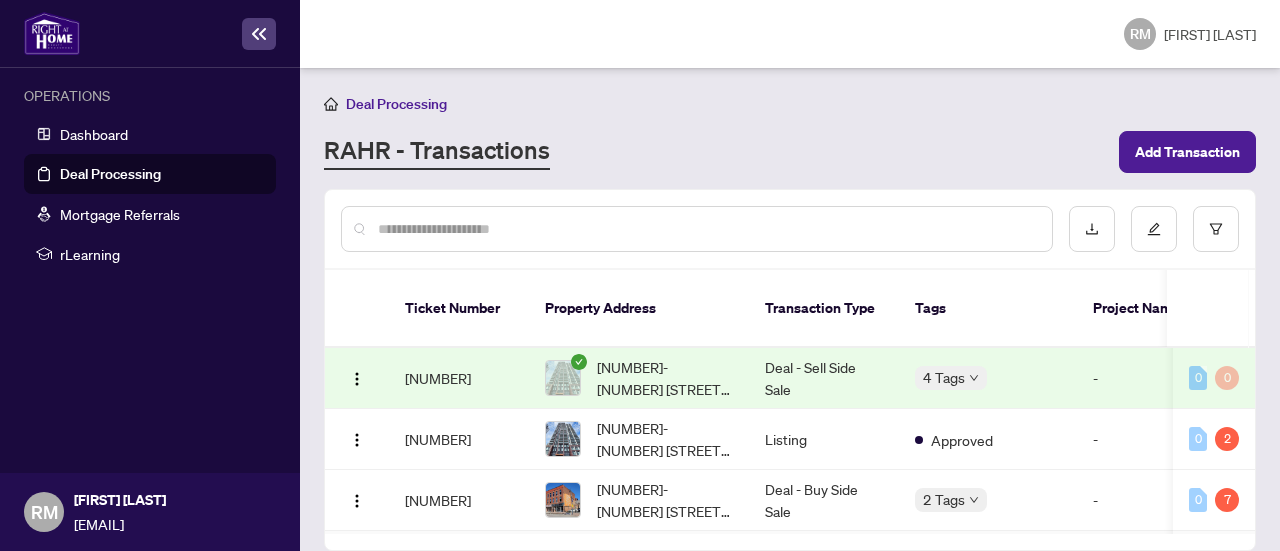 scroll, scrollTop: 0, scrollLeft: 0, axis: both 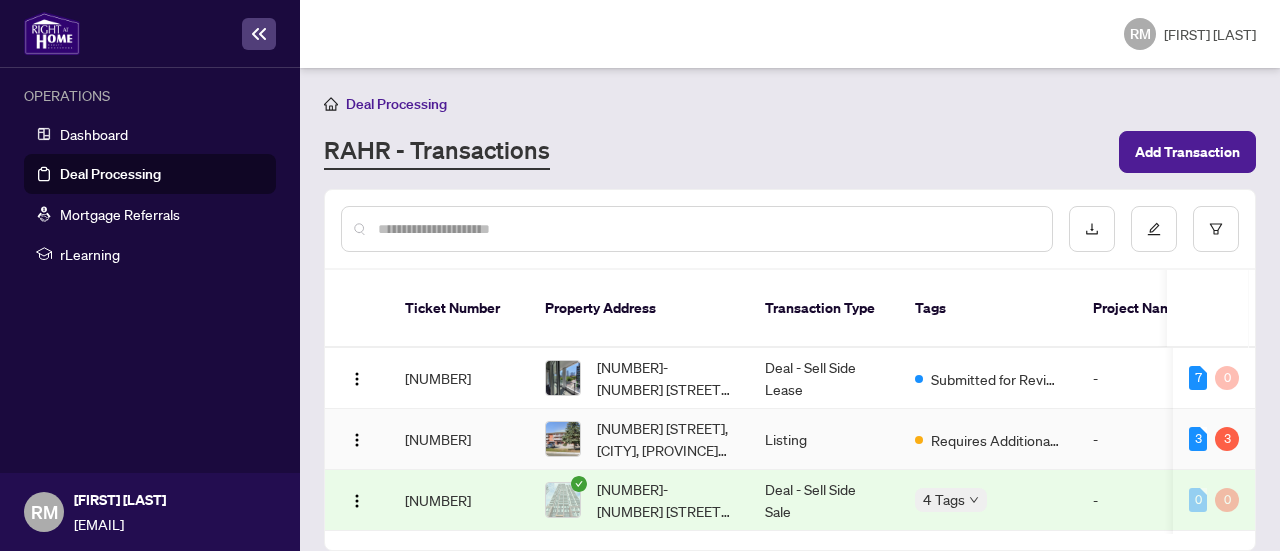 click on "Requires Additional Docs" at bounding box center [988, 439] 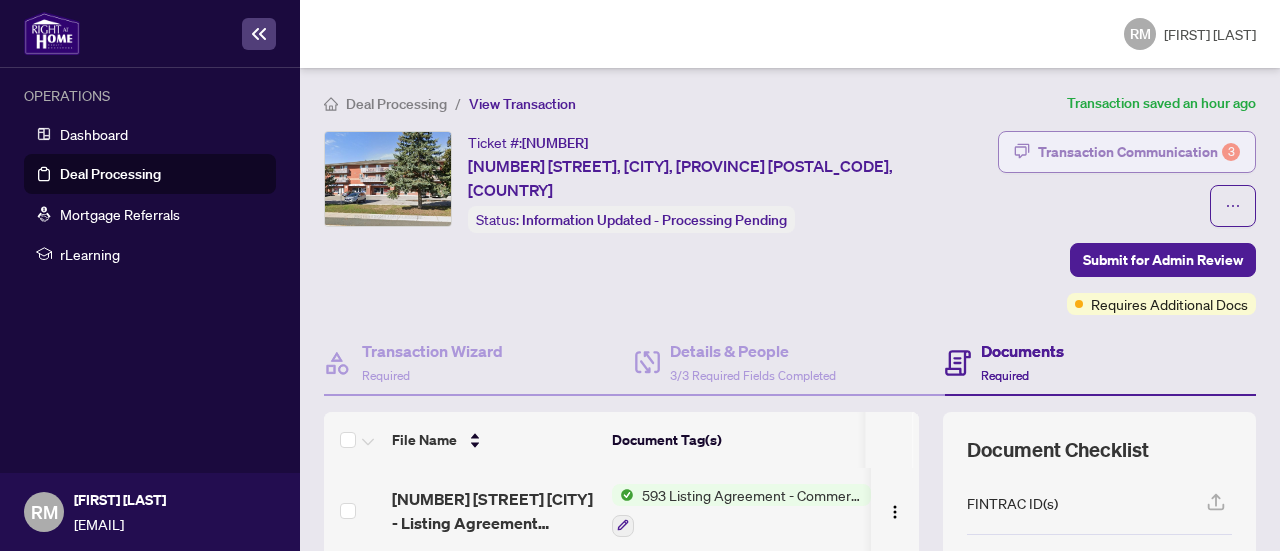 click on "Transaction Communication 3" at bounding box center [1139, 152] 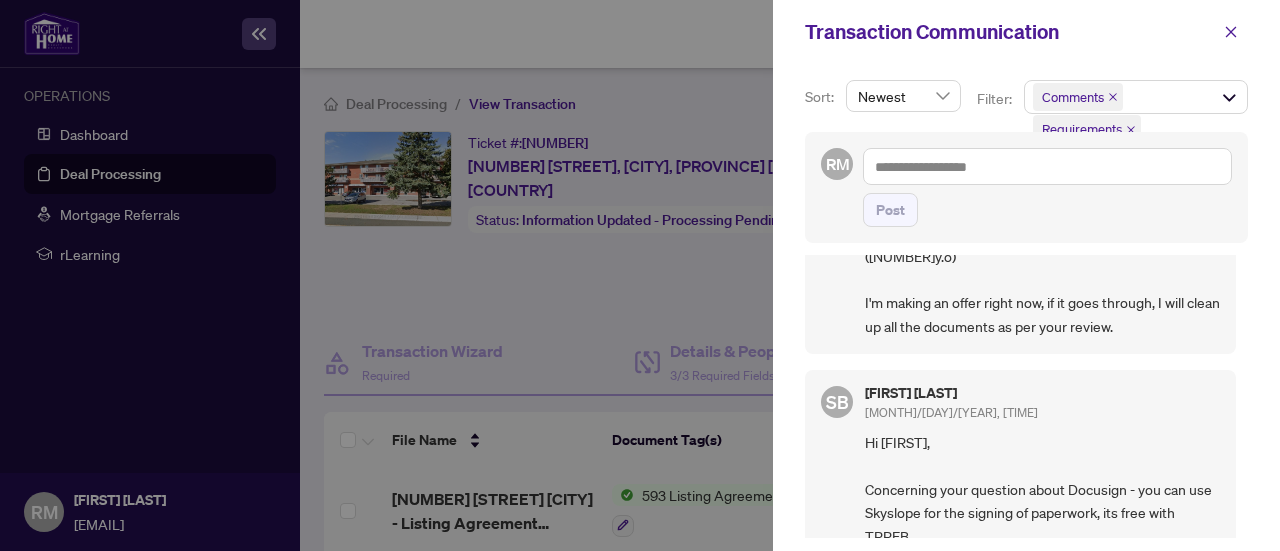 scroll, scrollTop: 225, scrollLeft: 0, axis: vertical 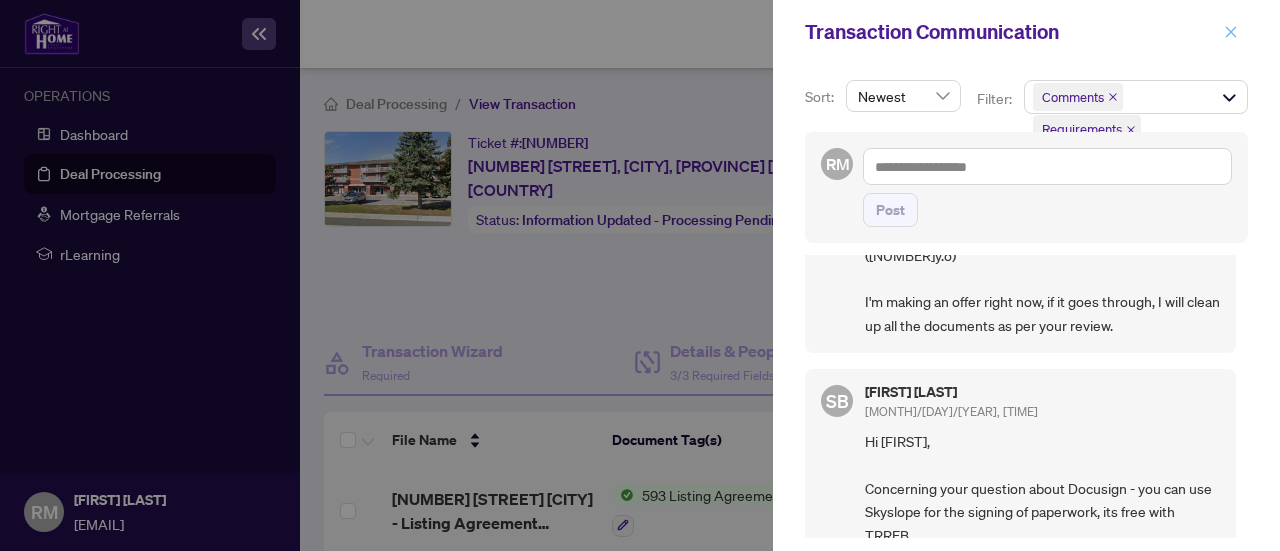 click 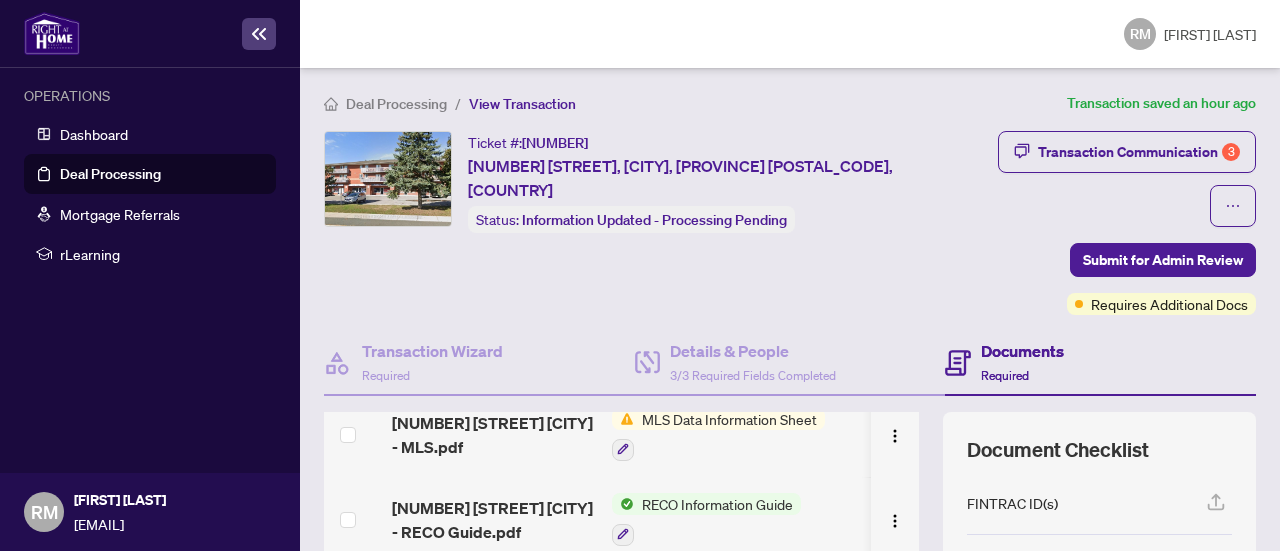 scroll, scrollTop: 254, scrollLeft: 0, axis: vertical 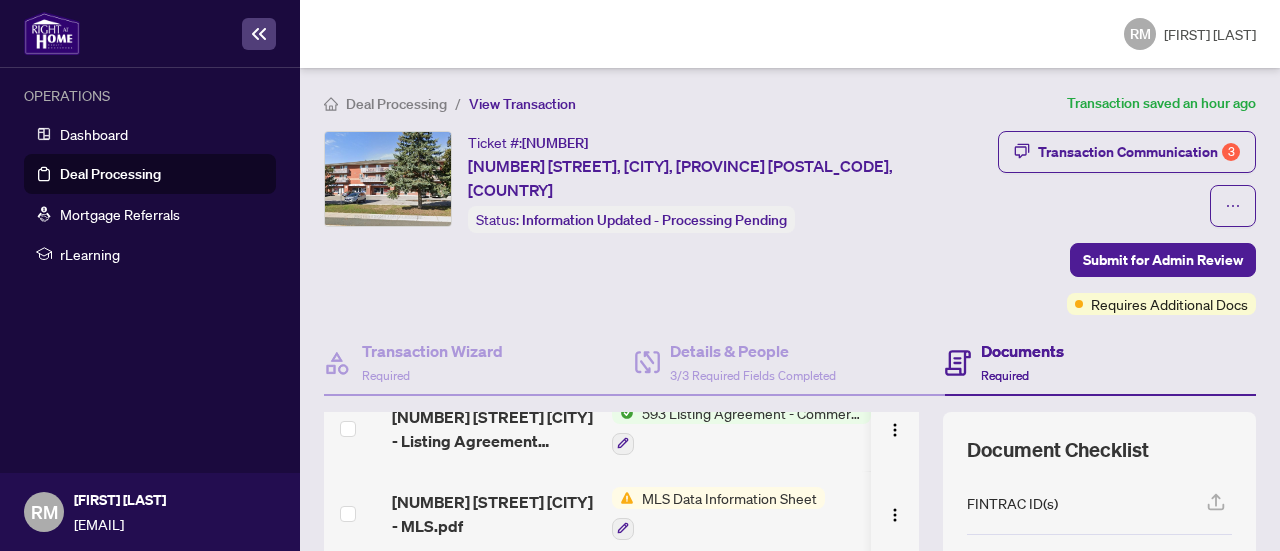 click on "MLS Data Information Sheet" at bounding box center [729, 498] 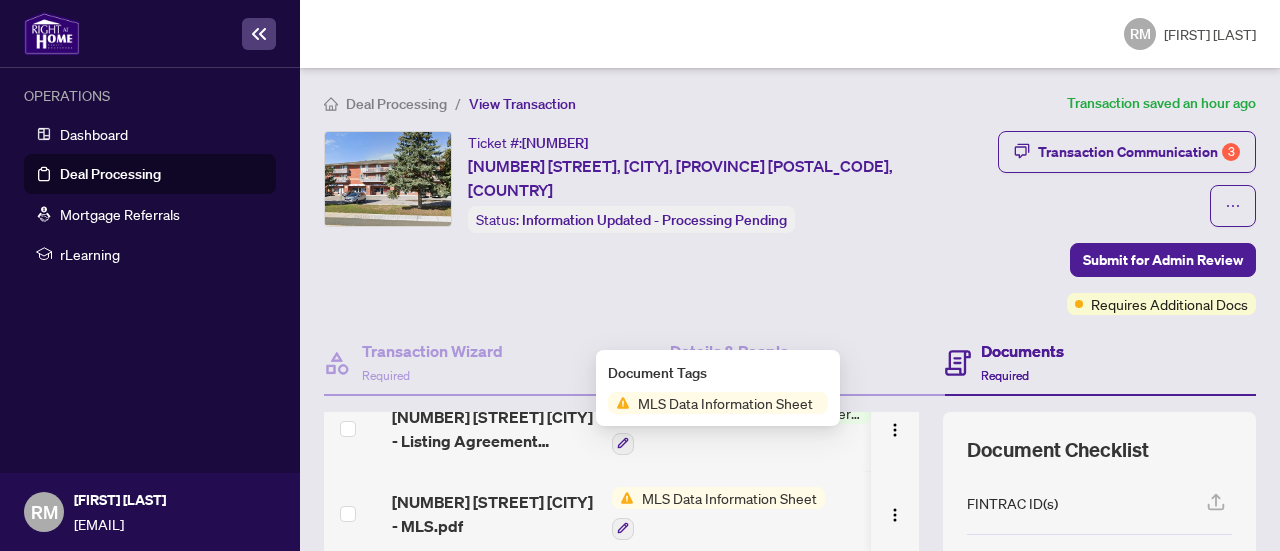 click on "MLS Data Information Sheet" at bounding box center (725, 403) 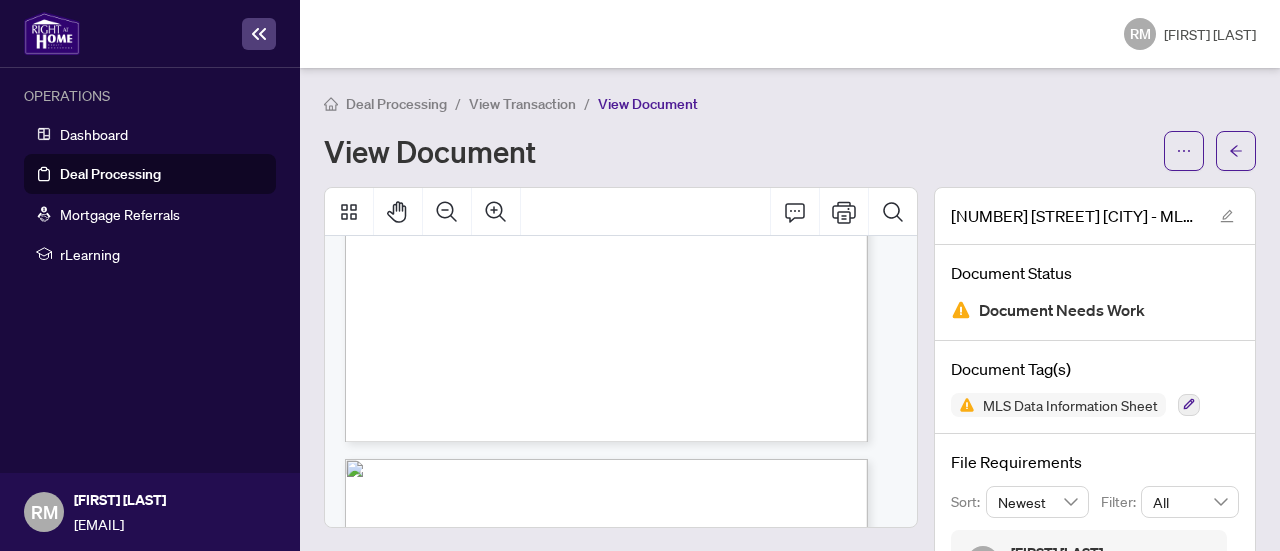 scroll, scrollTop: 739, scrollLeft: 0, axis: vertical 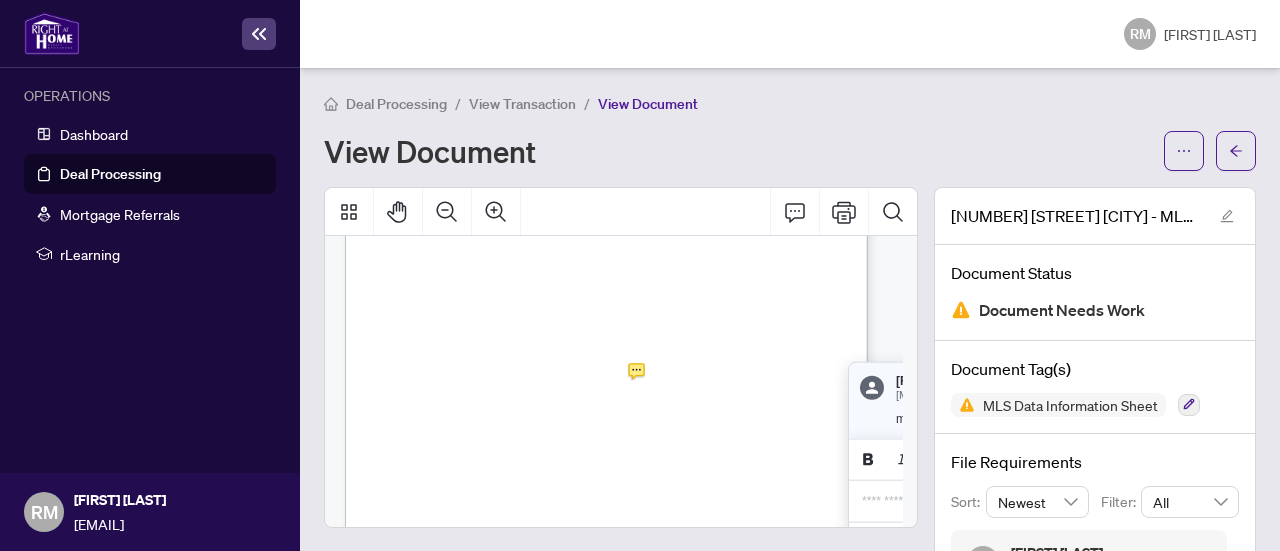 click 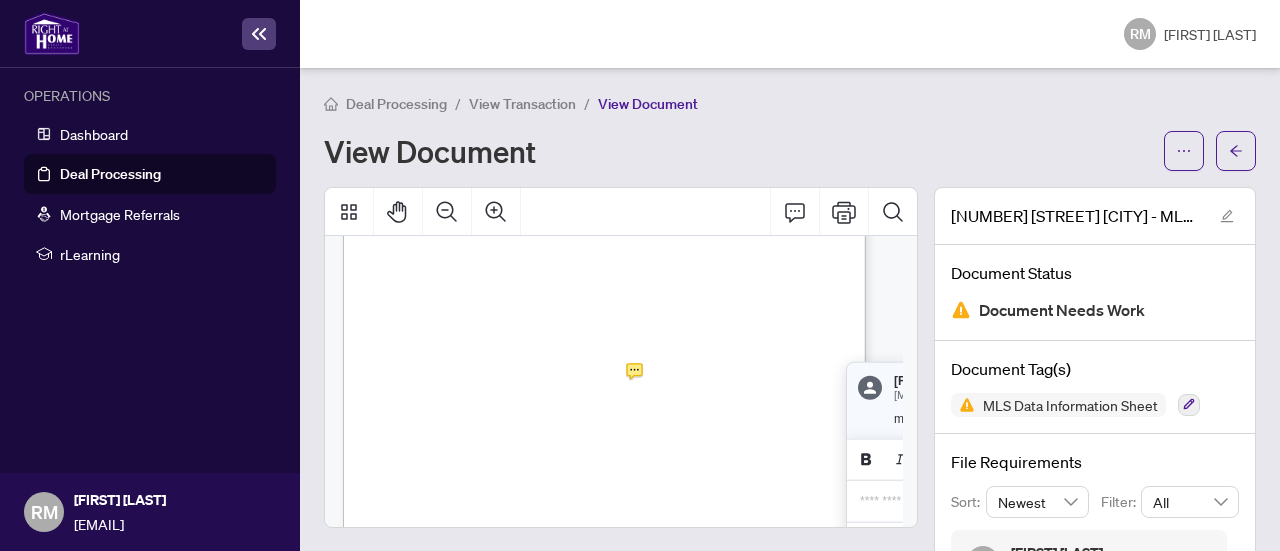 scroll, scrollTop: 739, scrollLeft: 0, axis: vertical 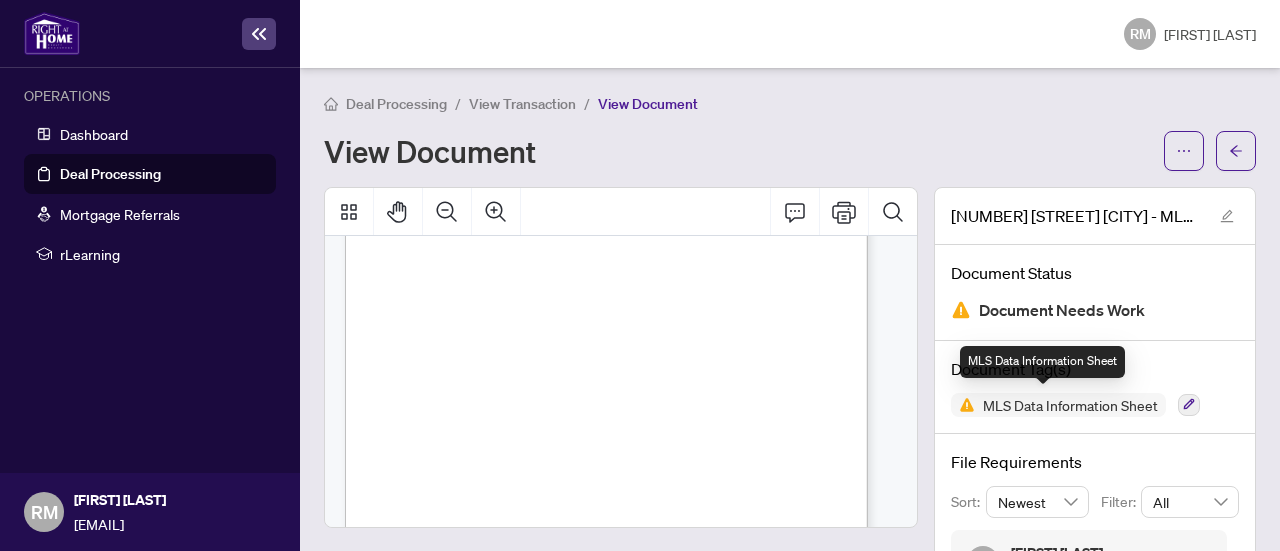 click on "MLS Data Information Sheet" at bounding box center (1070, 405) 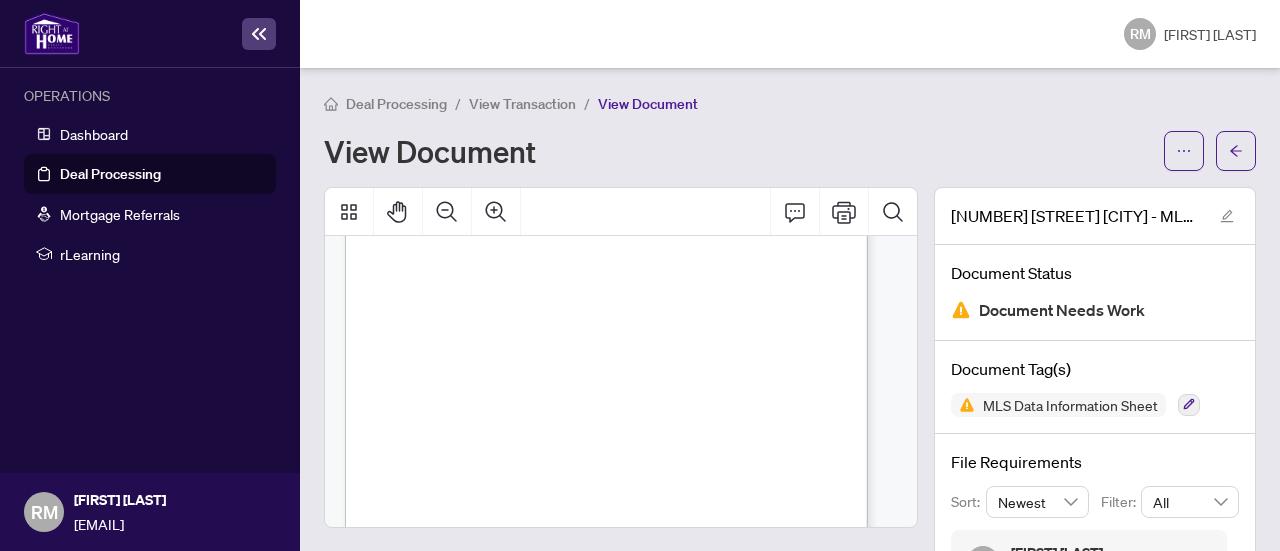 scroll, scrollTop: 2966, scrollLeft: 0, axis: vertical 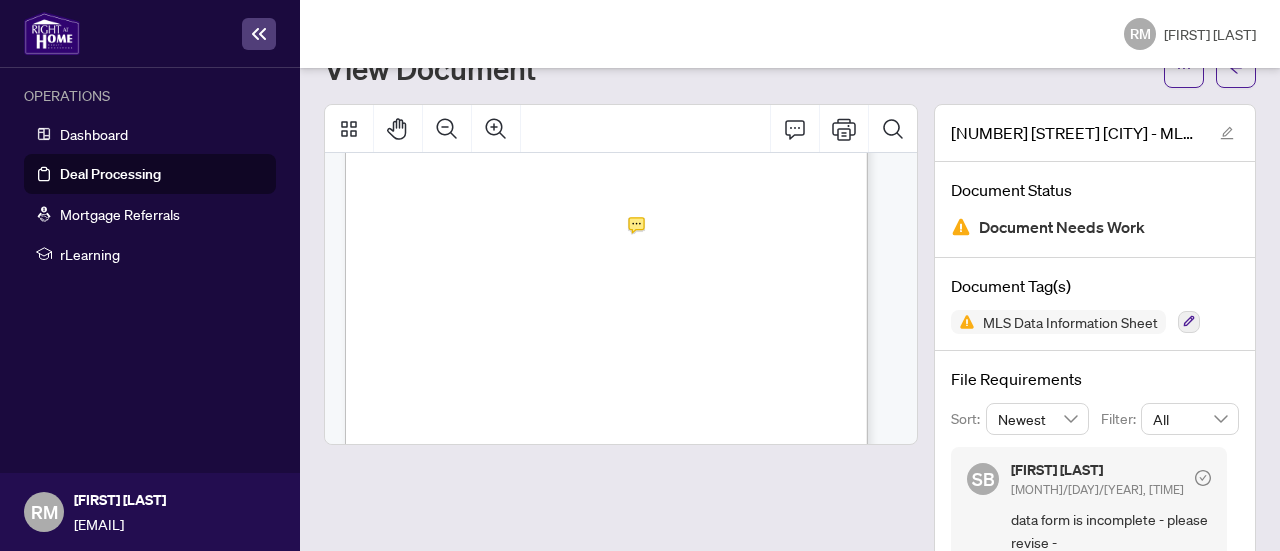 click on "Document Needs Work" at bounding box center [1062, 227] 